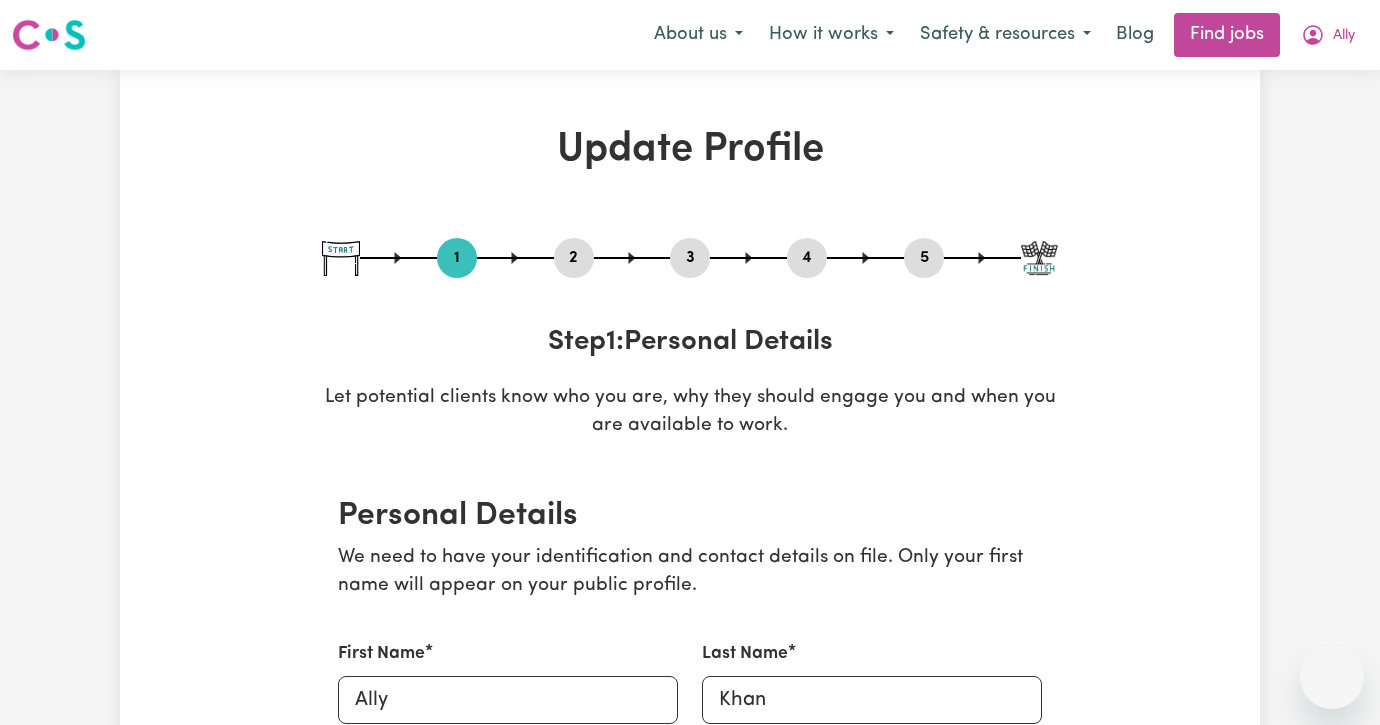 select on "female" 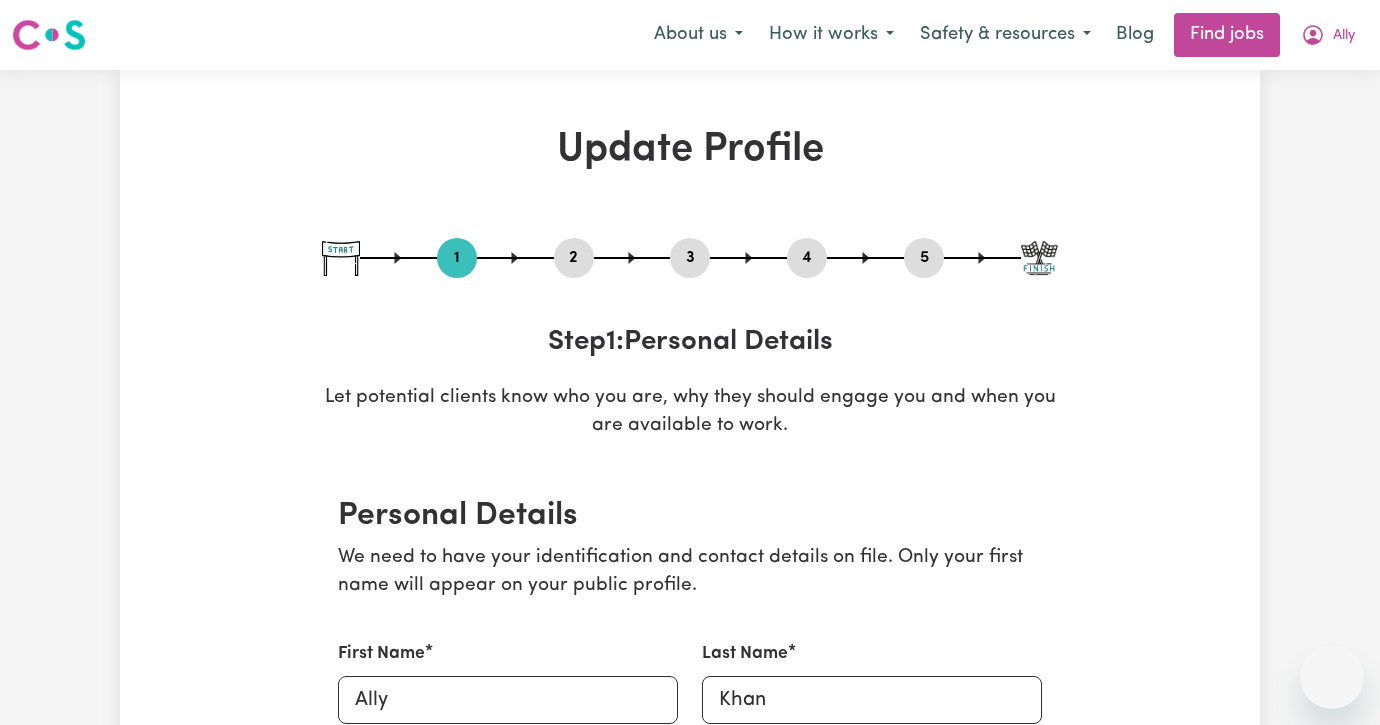 scroll, scrollTop: 0, scrollLeft: 0, axis: both 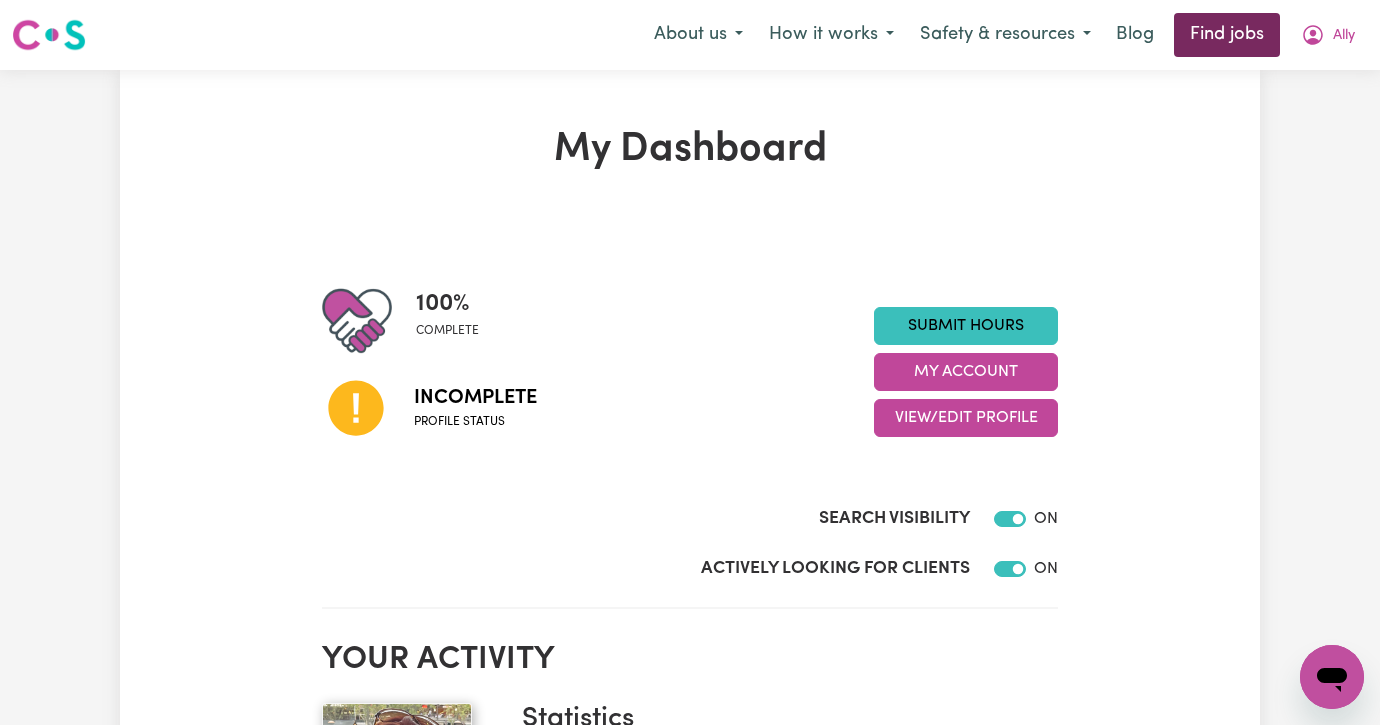 click on "Find jobs" at bounding box center [1227, 35] 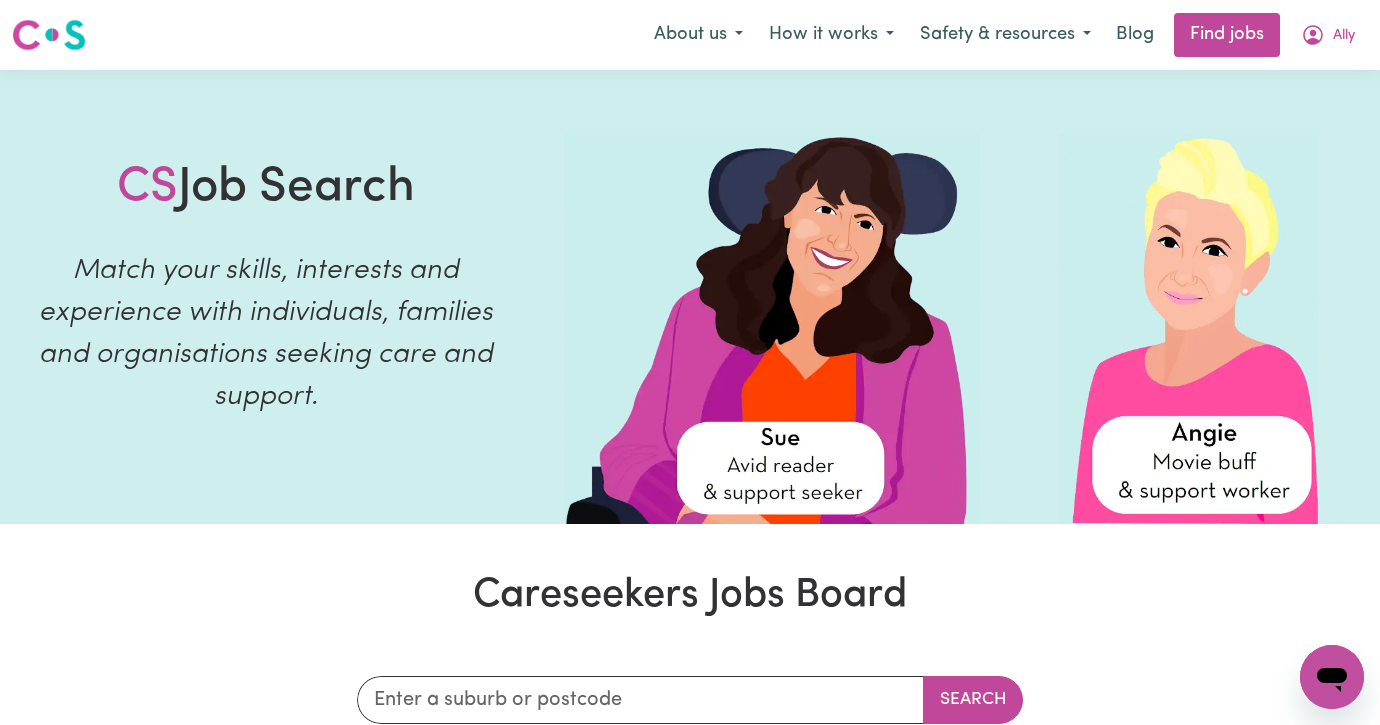 scroll, scrollTop: 0, scrollLeft: 0, axis: both 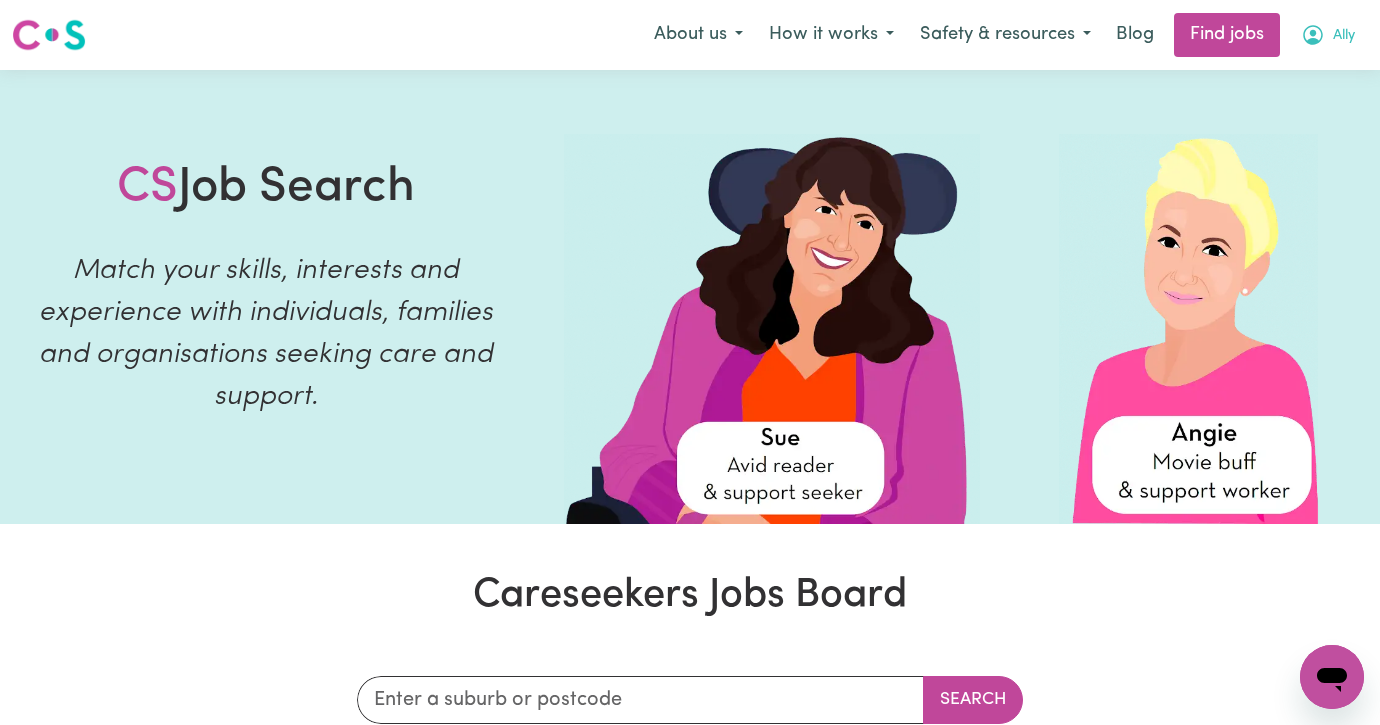 click on "Ally" at bounding box center (1344, 36) 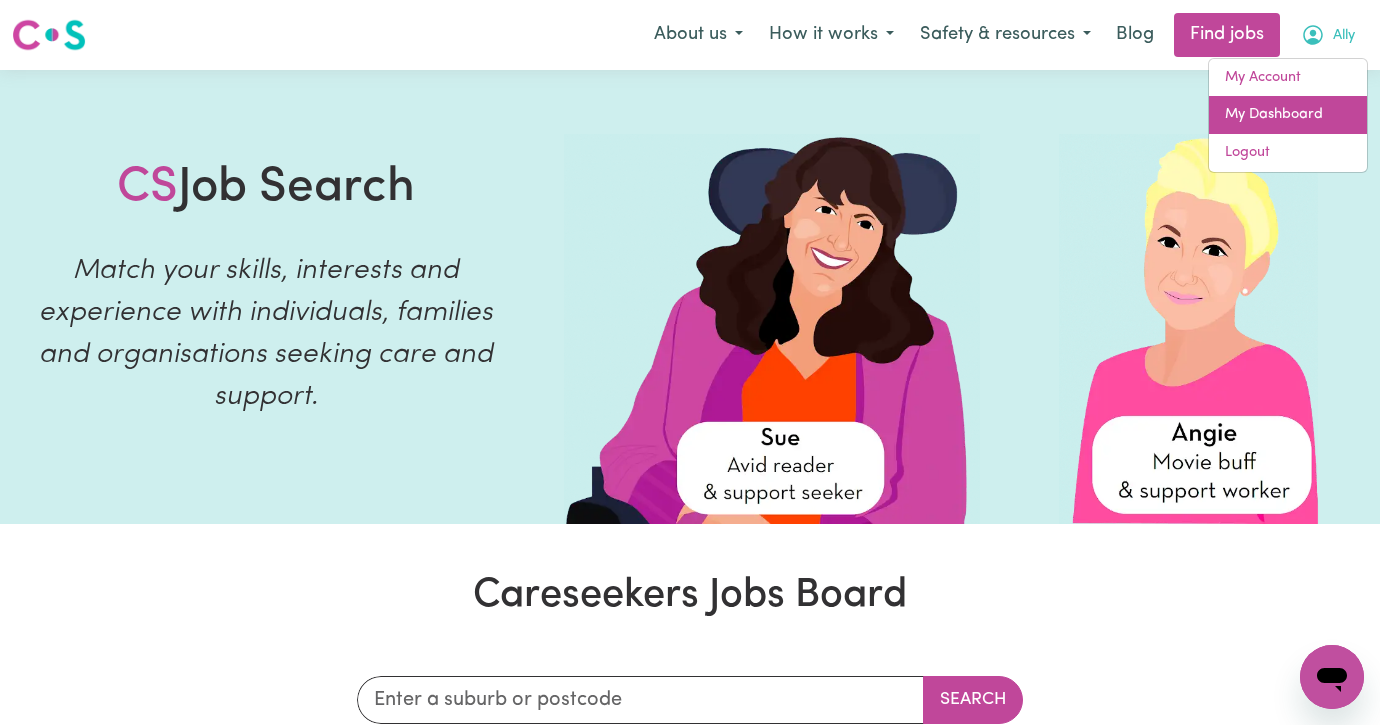 click on "My Dashboard" at bounding box center (1288, 115) 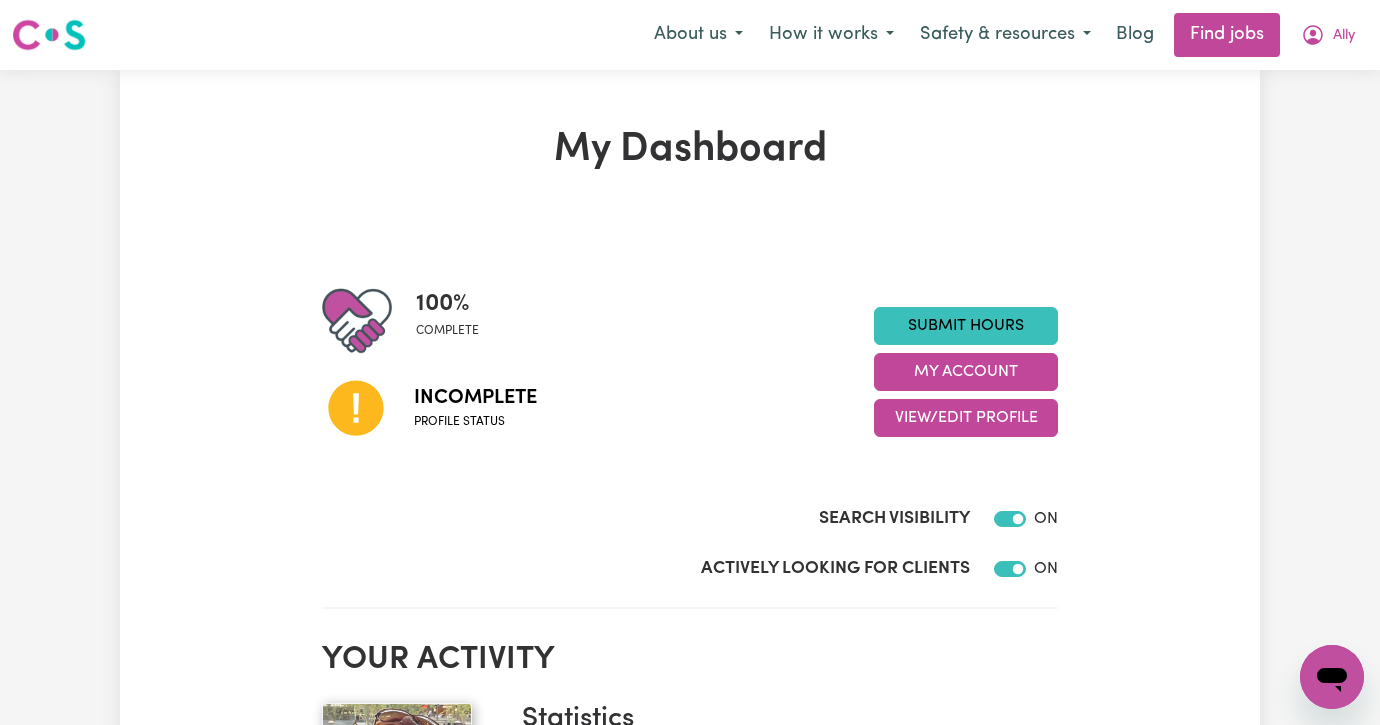 scroll, scrollTop: 0, scrollLeft: 0, axis: both 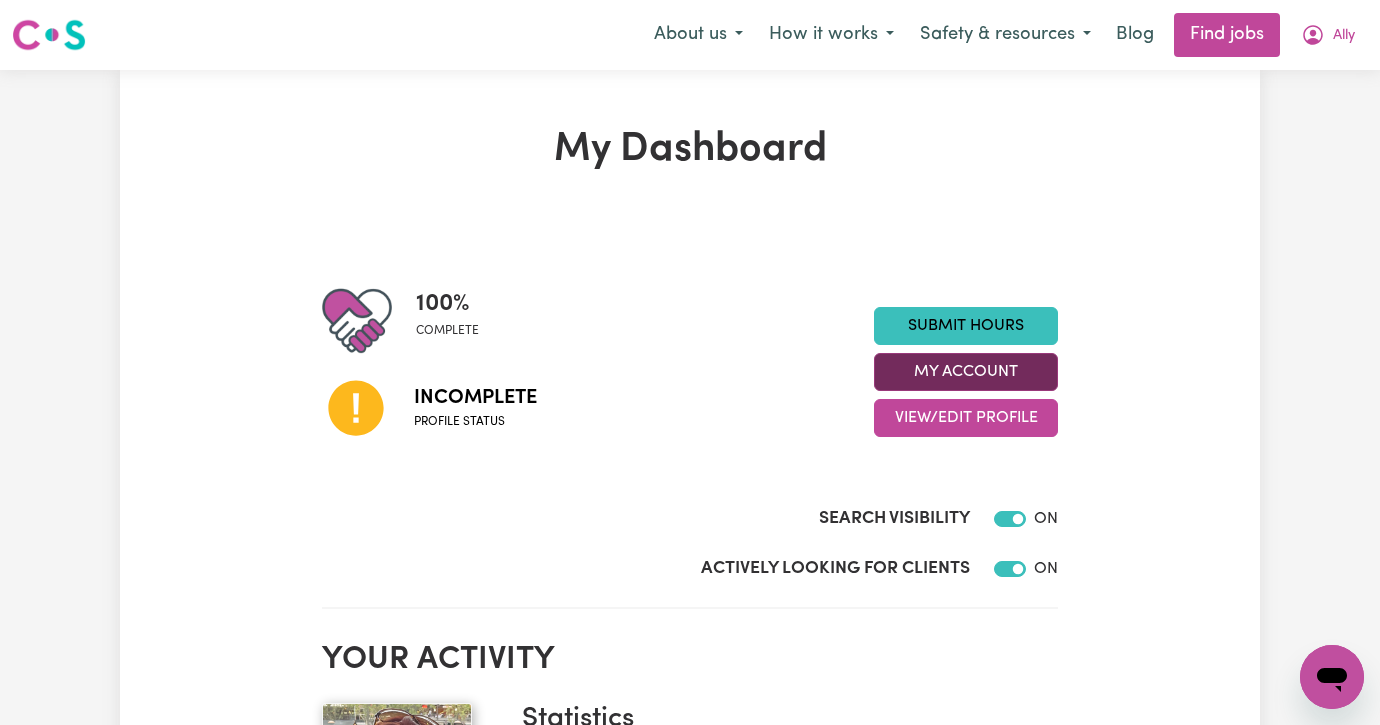 click on "My Account" at bounding box center (966, 372) 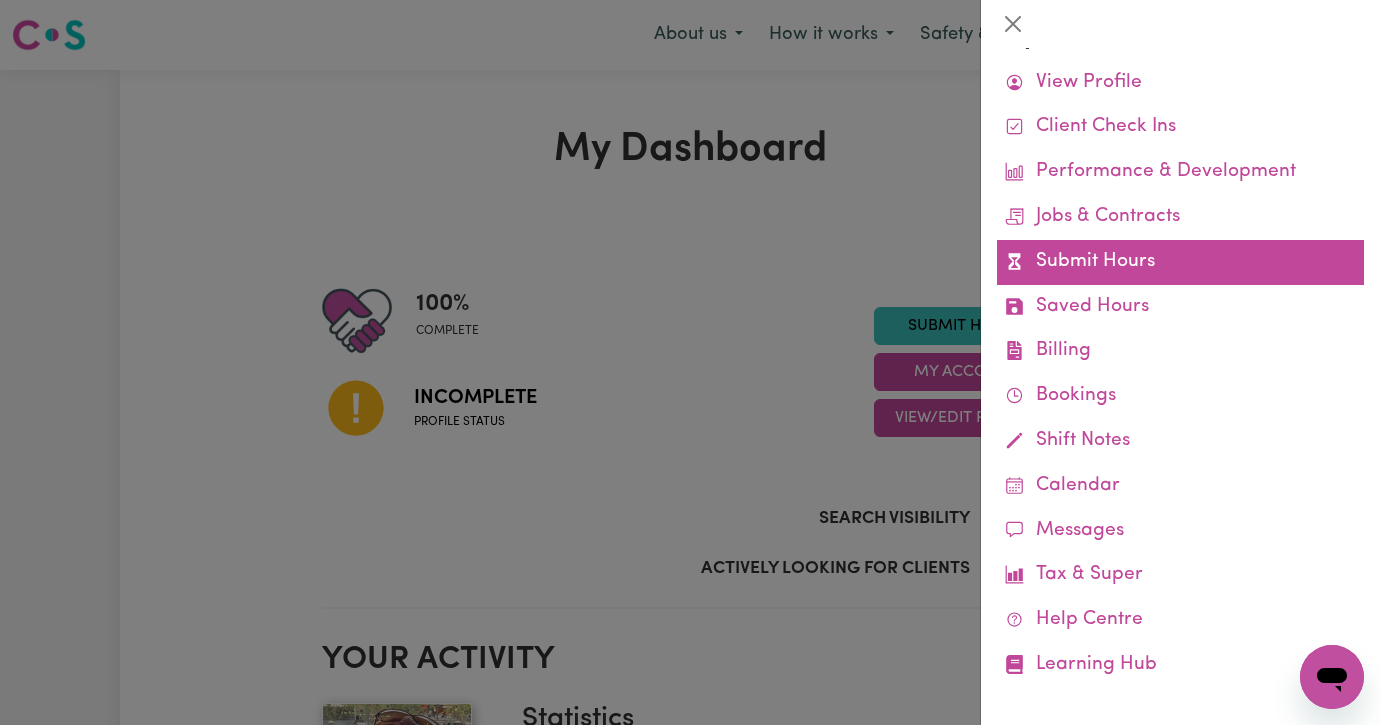 scroll, scrollTop: 44, scrollLeft: 0, axis: vertical 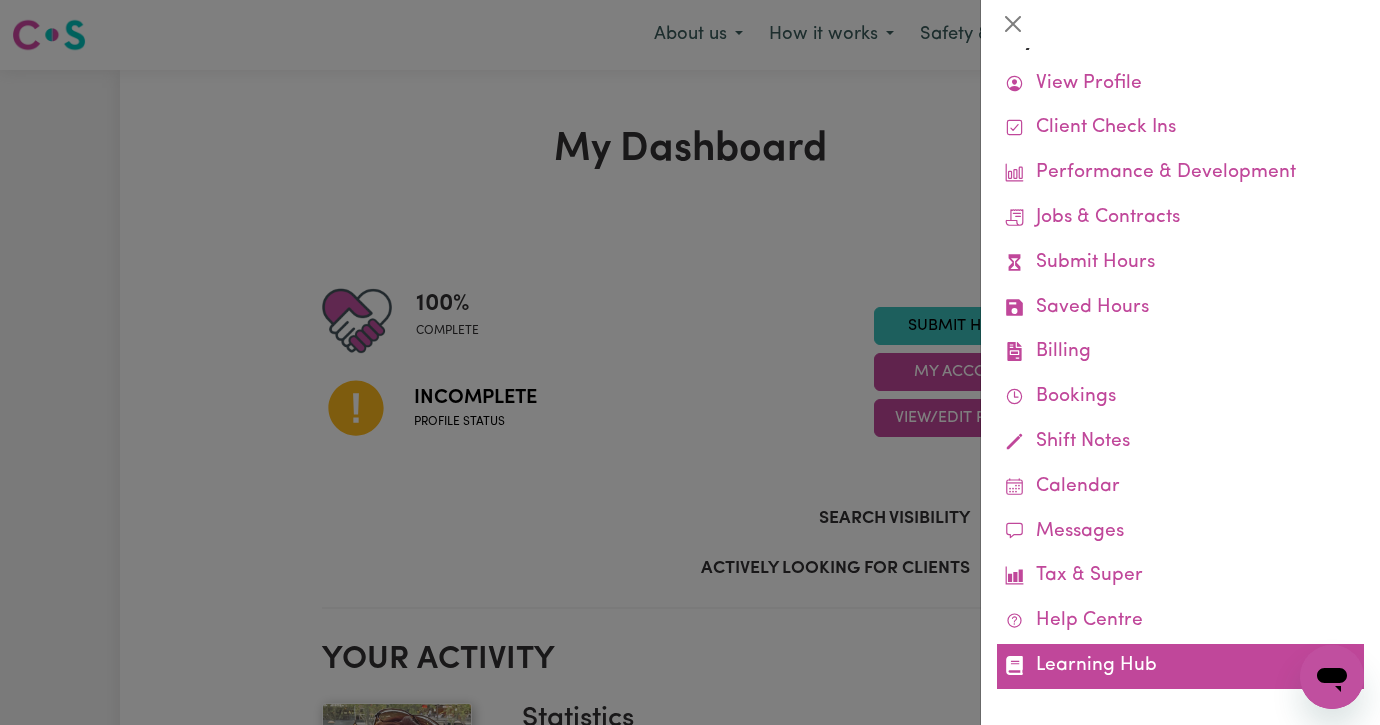 click on "Learning Hub" at bounding box center (1180, 666) 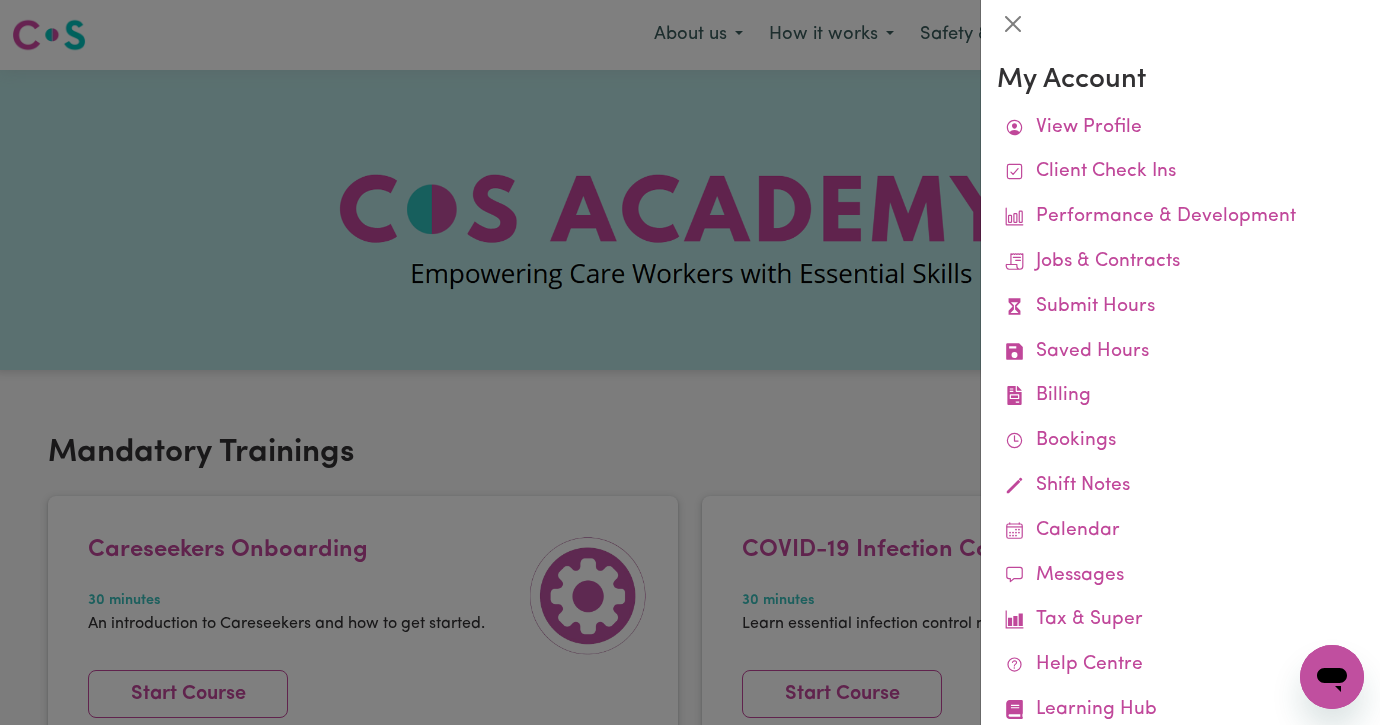 click at bounding box center (690, 362) 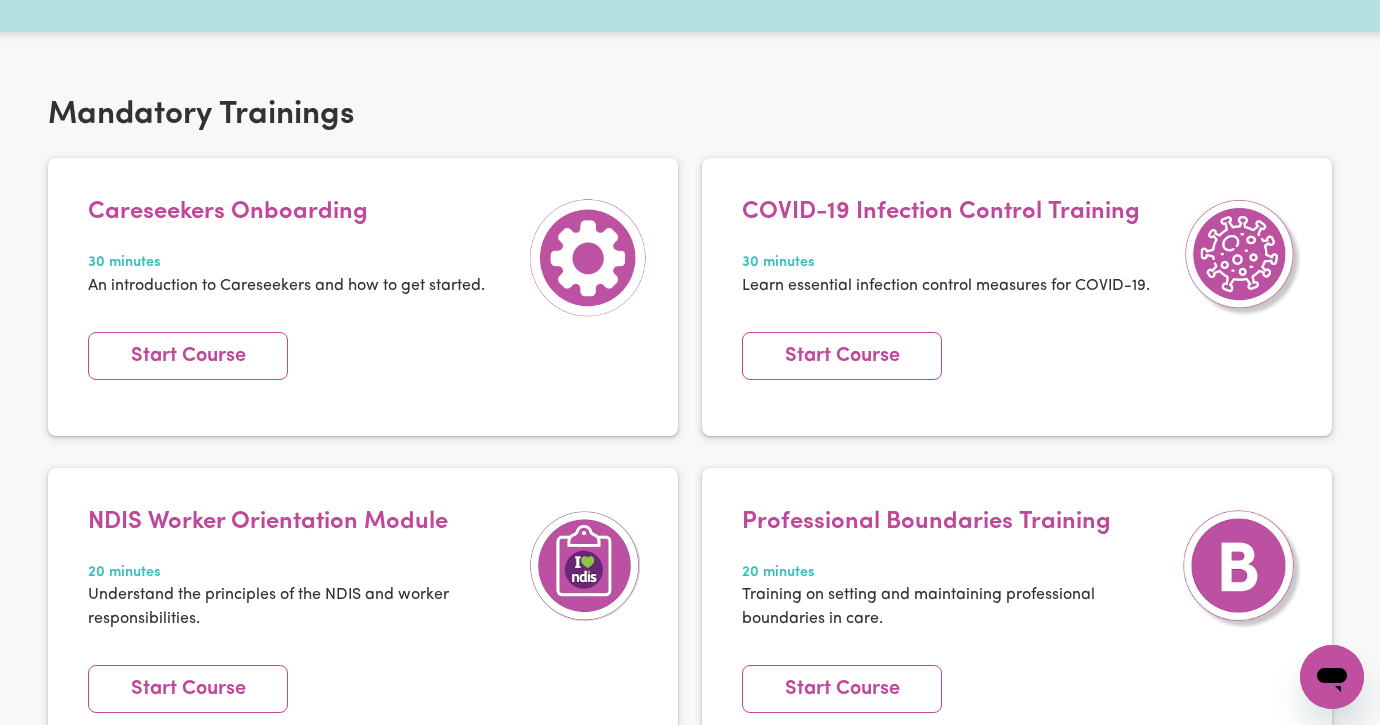 scroll, scrollTop: 347, scrollLeft: 0, axis: vertical 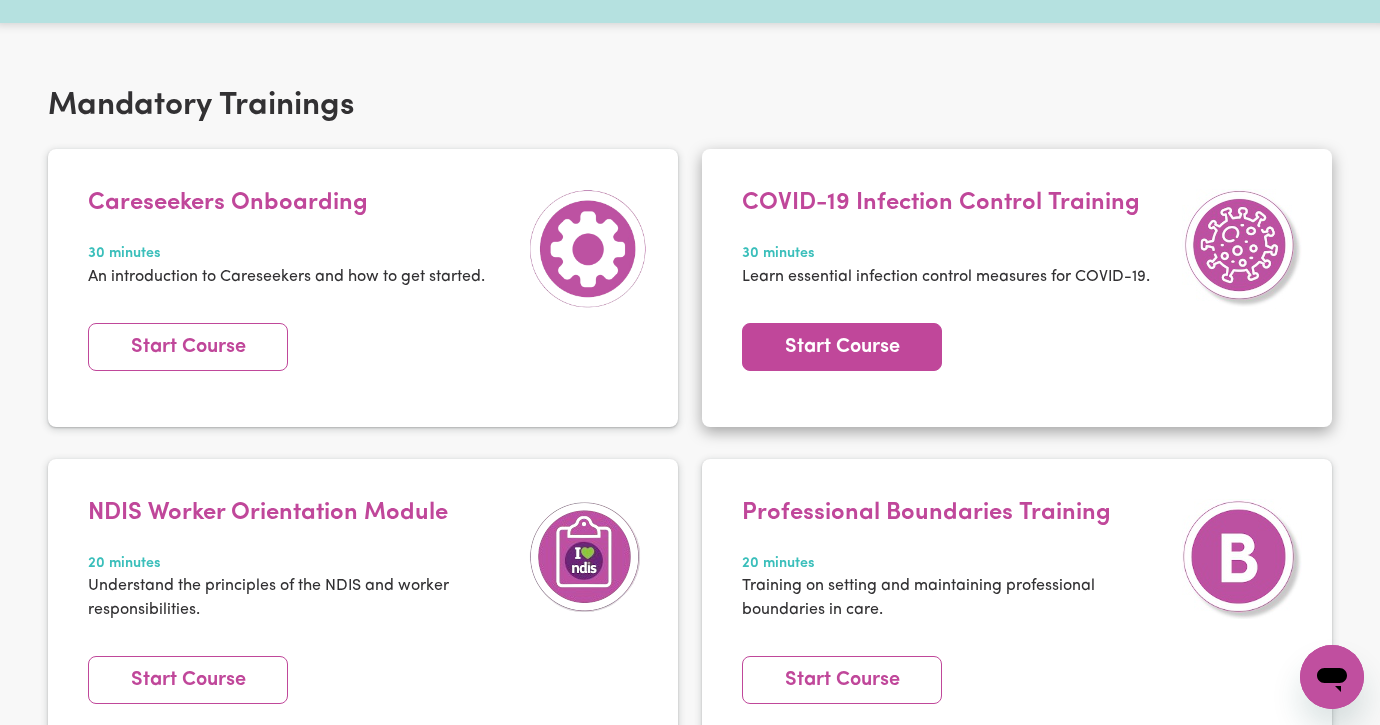 click on "Start Course" at bounding box center (842, 347) 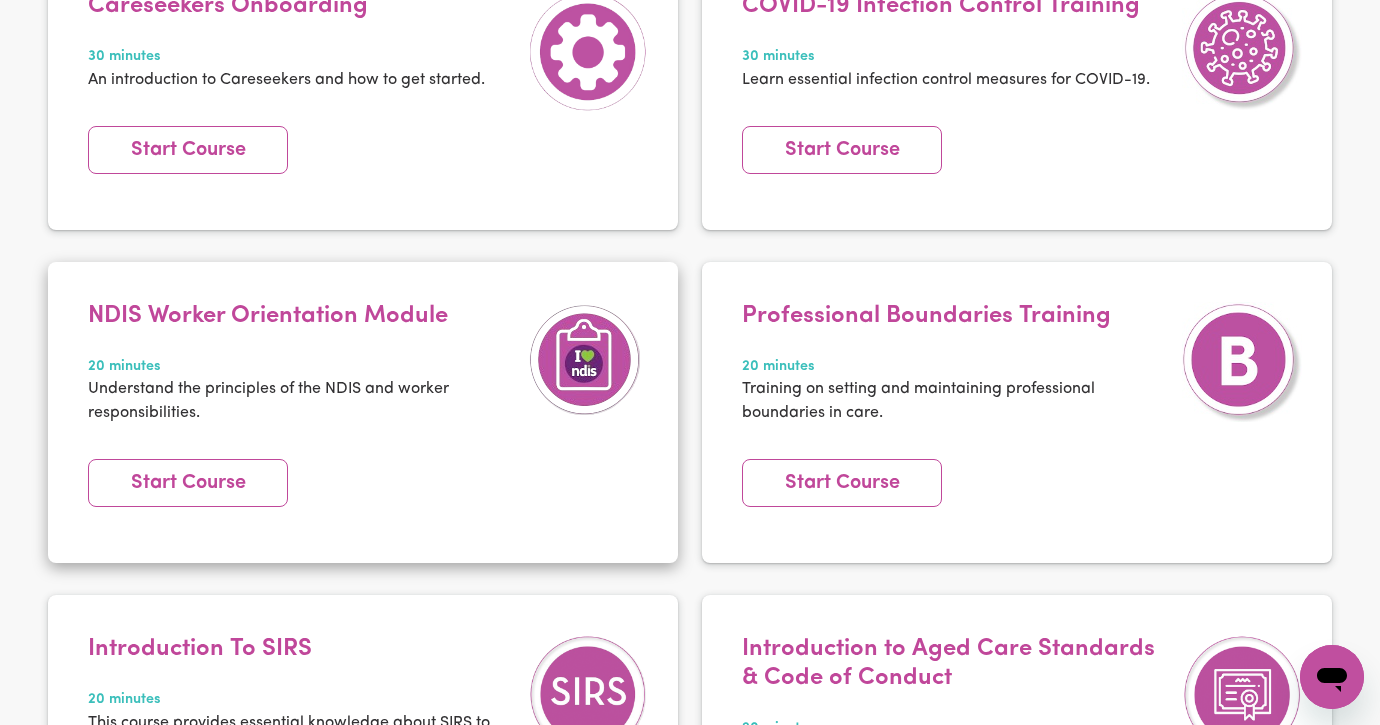 scroll, scrollTop: 547, scrollLeft: 0, axis: vertical 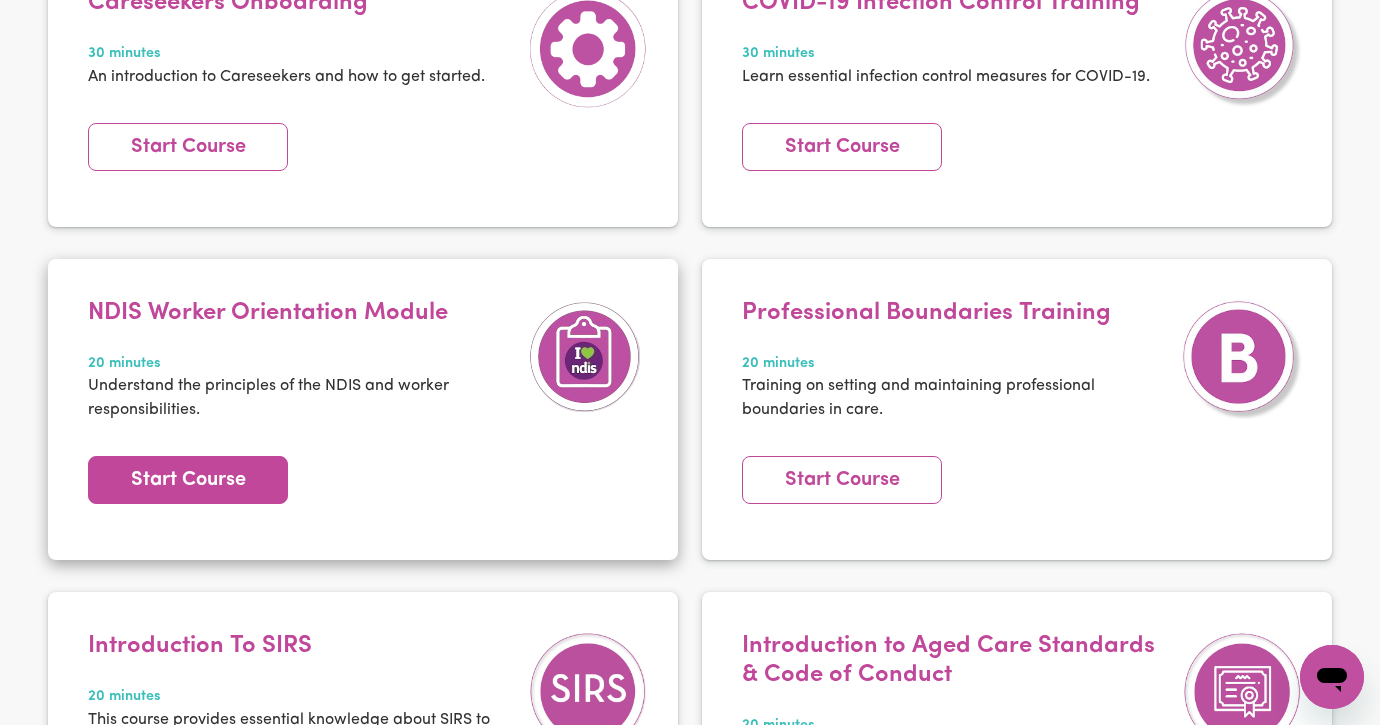 click on "Start Course" at bounding box center (188, 480) 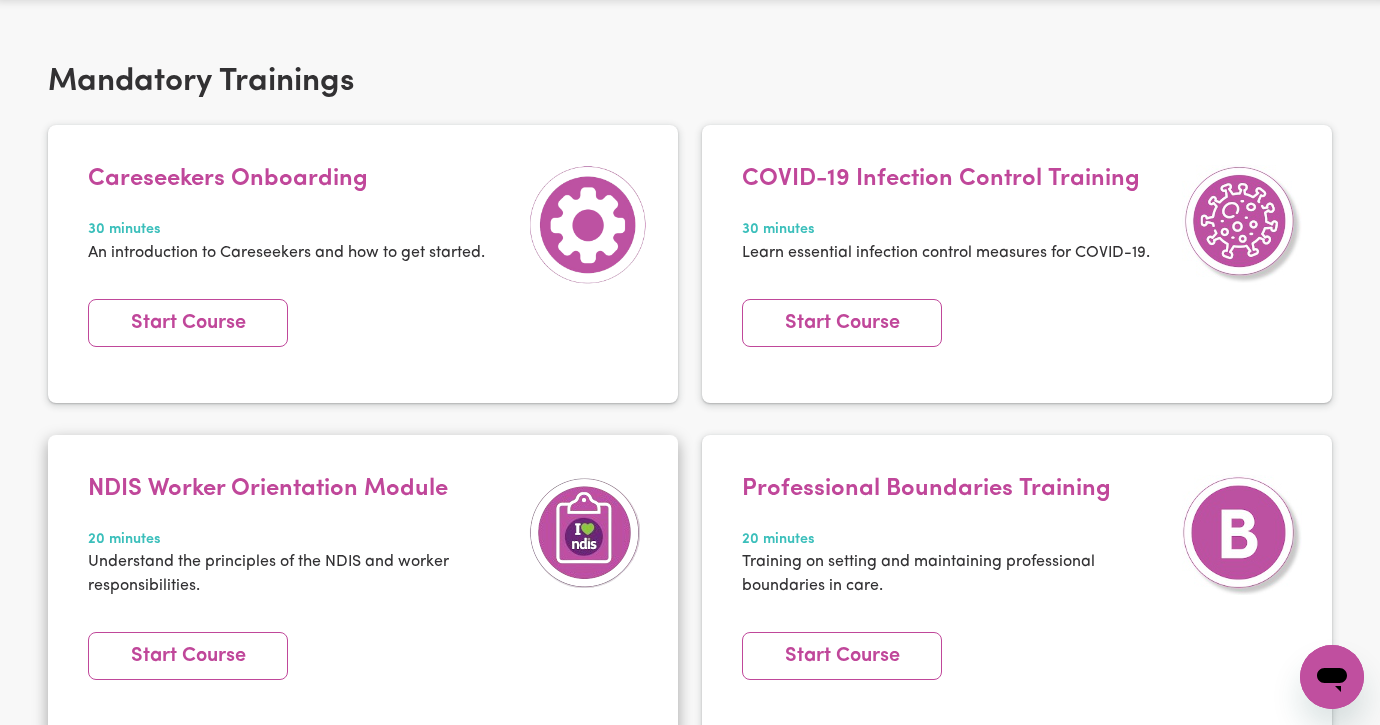 scroll, scrollTop: 363, scrollLeft: 0, axis: vertical 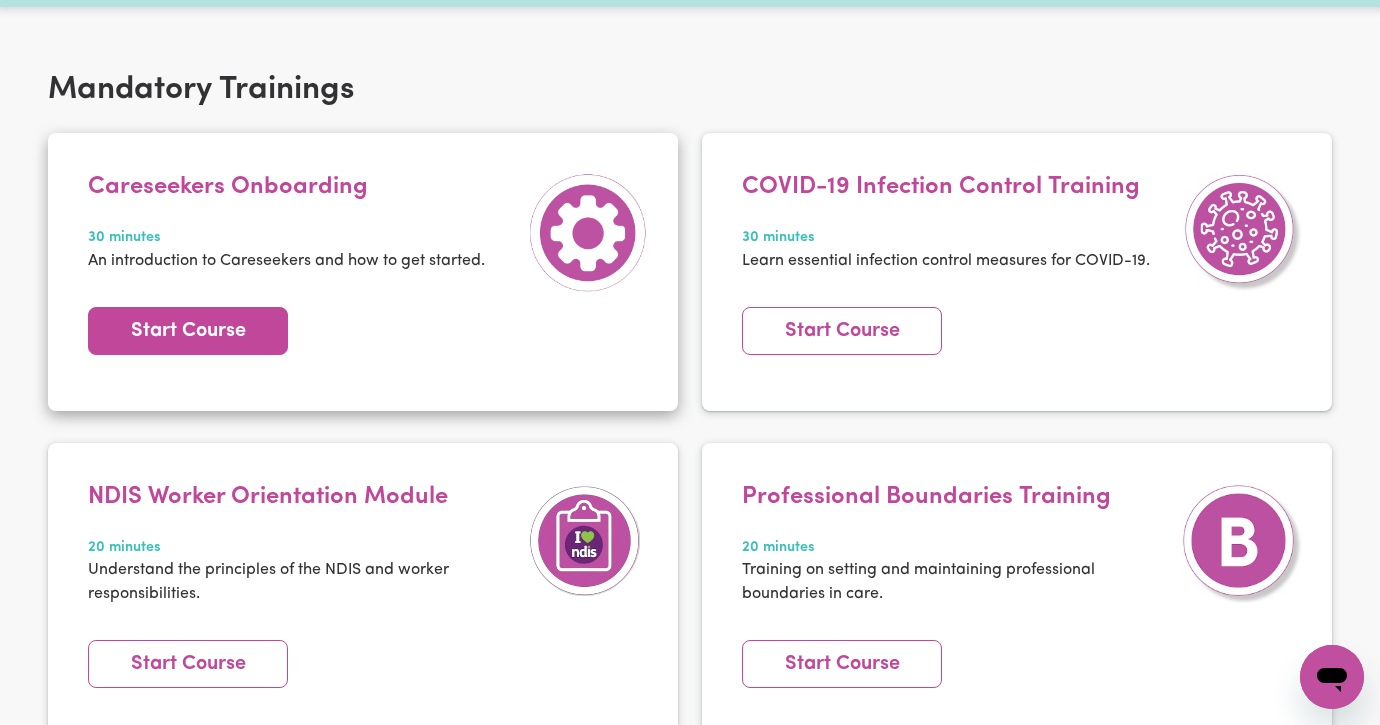 click on "Start Course" at bounding box center (188, 331) 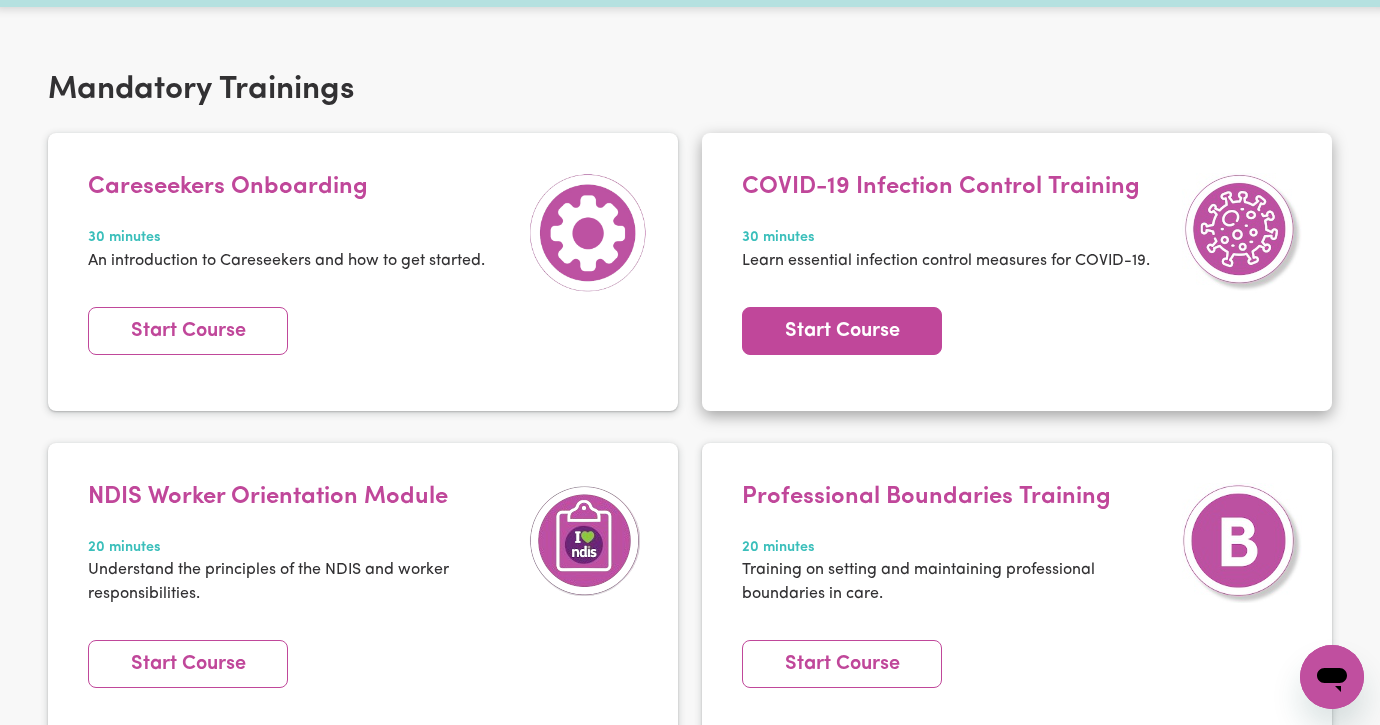 click on "Start Course" at bounding box center [842, 331] 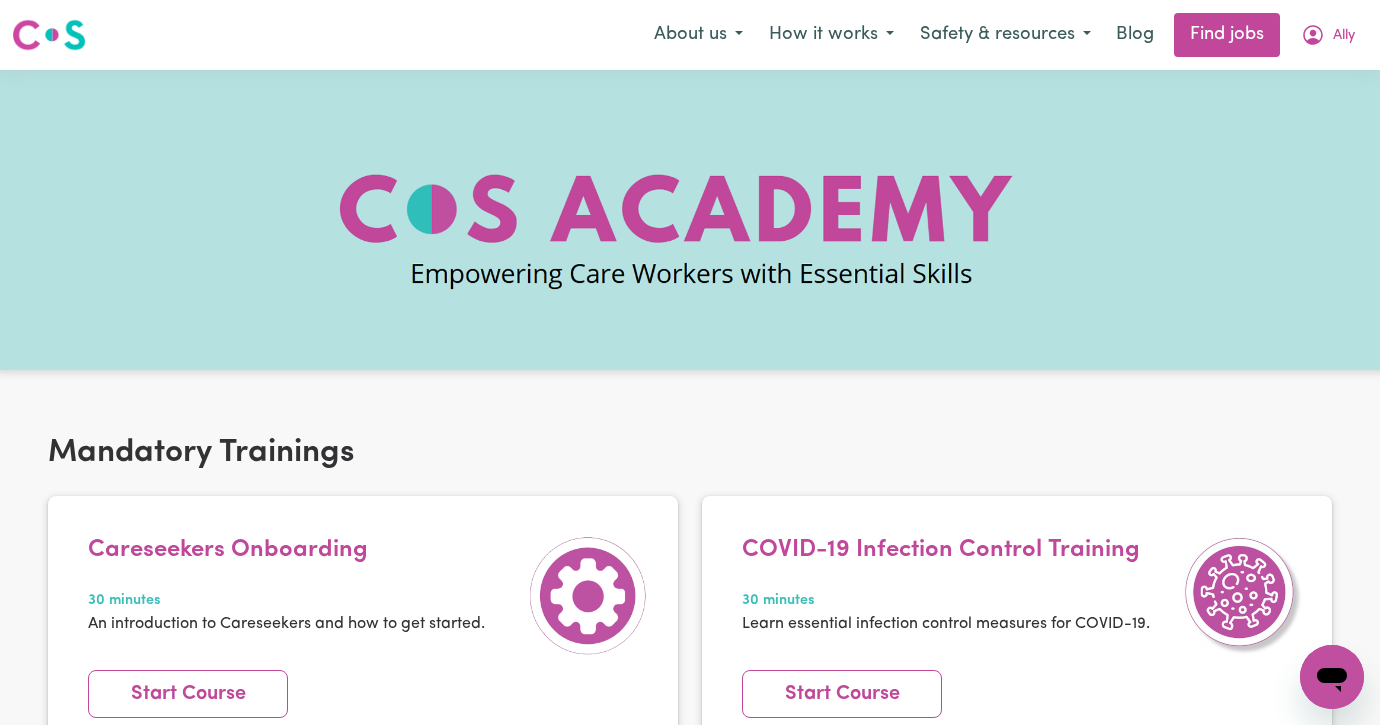 scroll, scrollTop: 0, scrollLeft: 0, axis: both 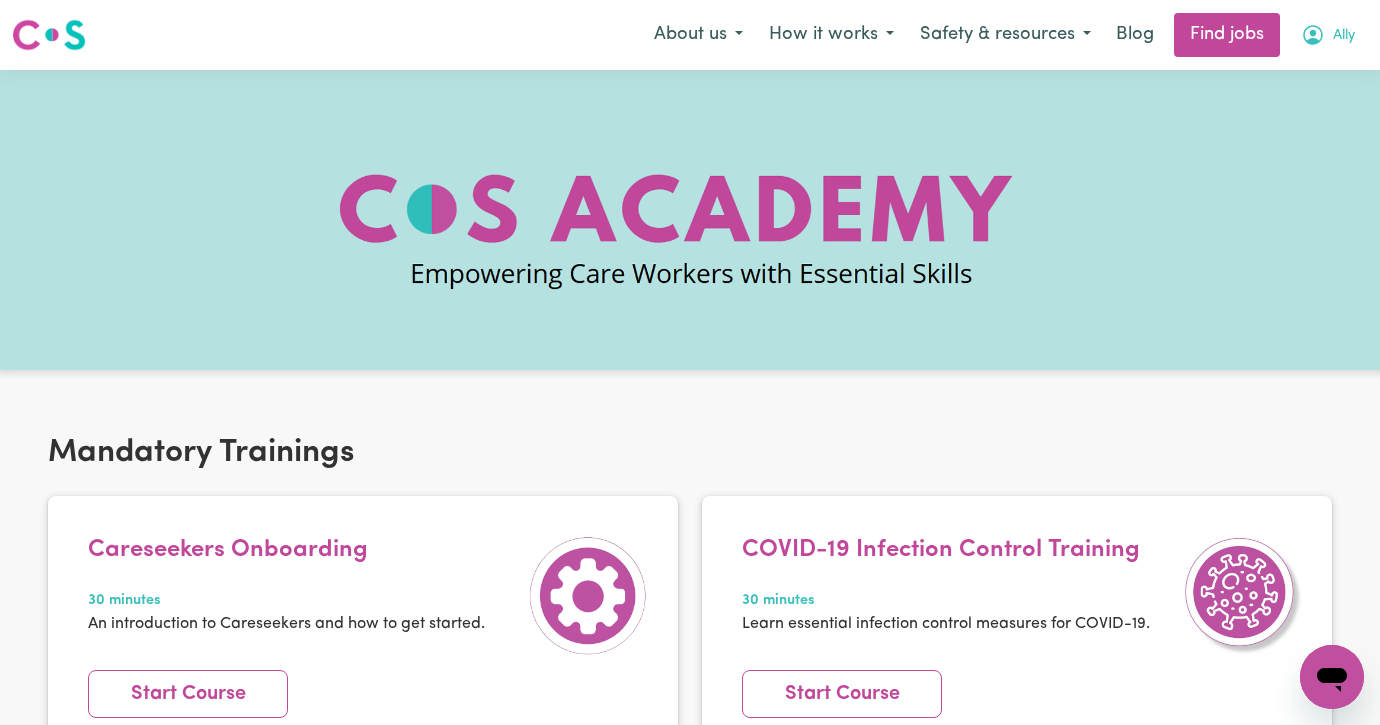 click on "Ally" at bounding box center [1344, 36] 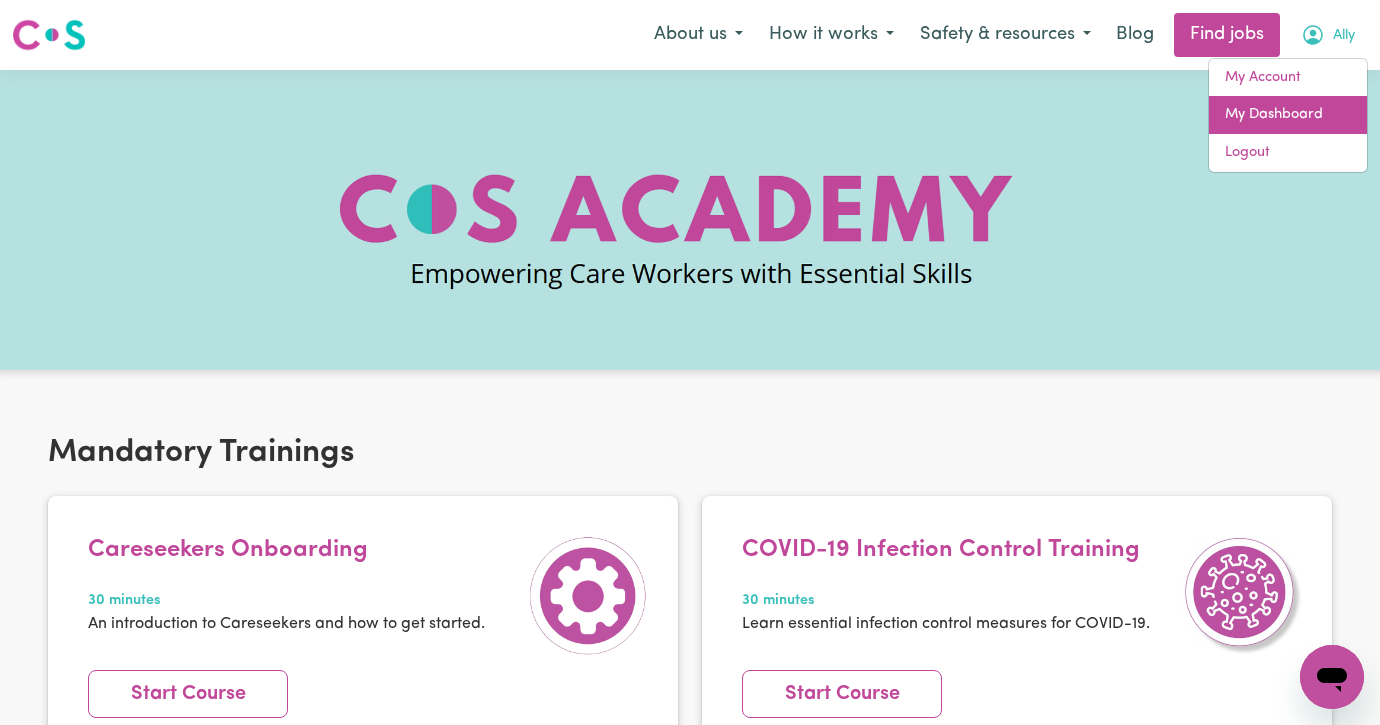 click on "My Dashboard" at bounding box center (1288, 115) 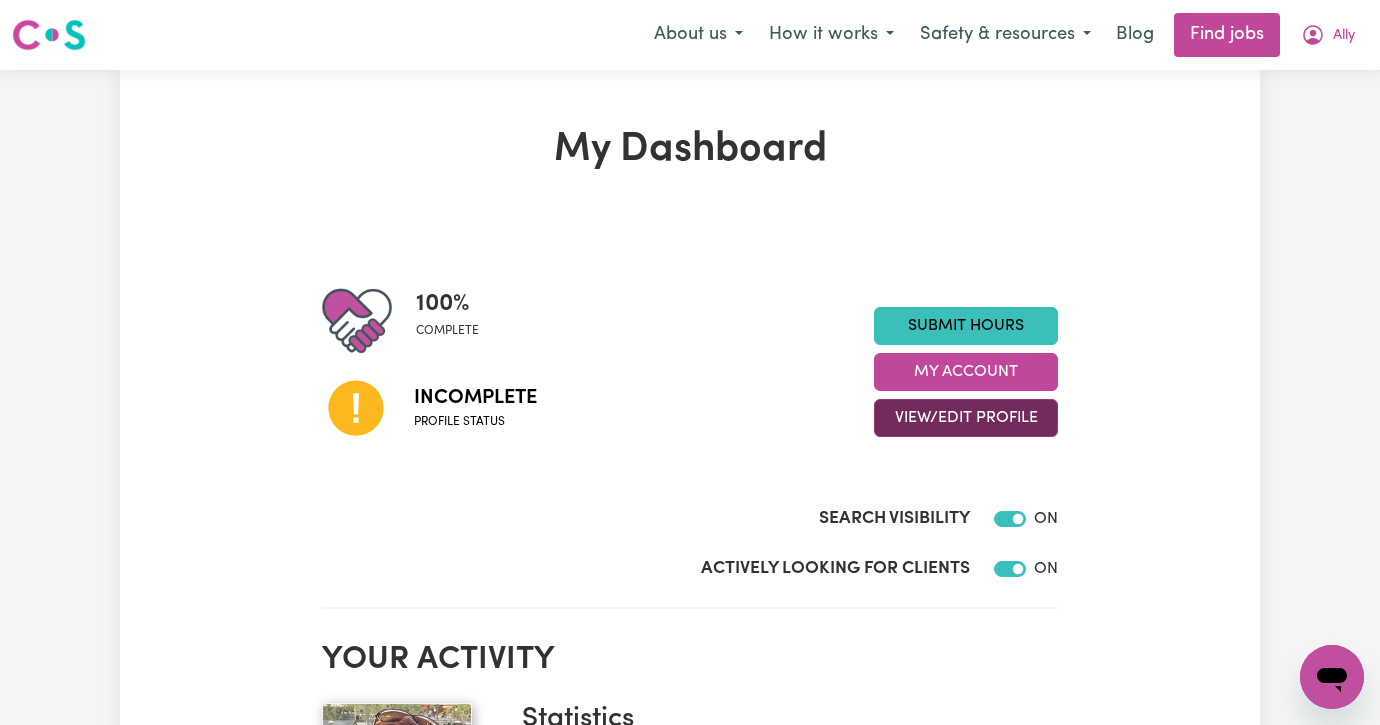 click on "View/Edit Profile" at bounding box center [966, 418] 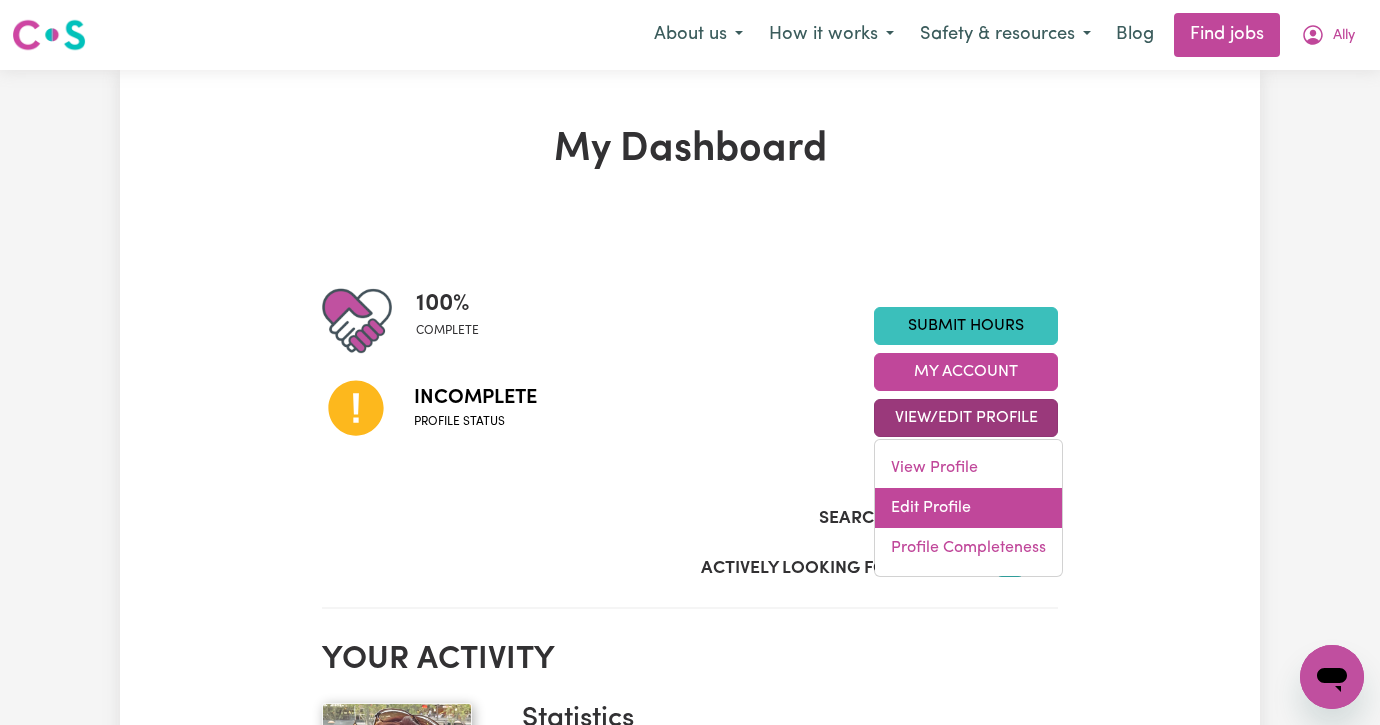 click on "Edit Profile" at bounding box center [968, 508] 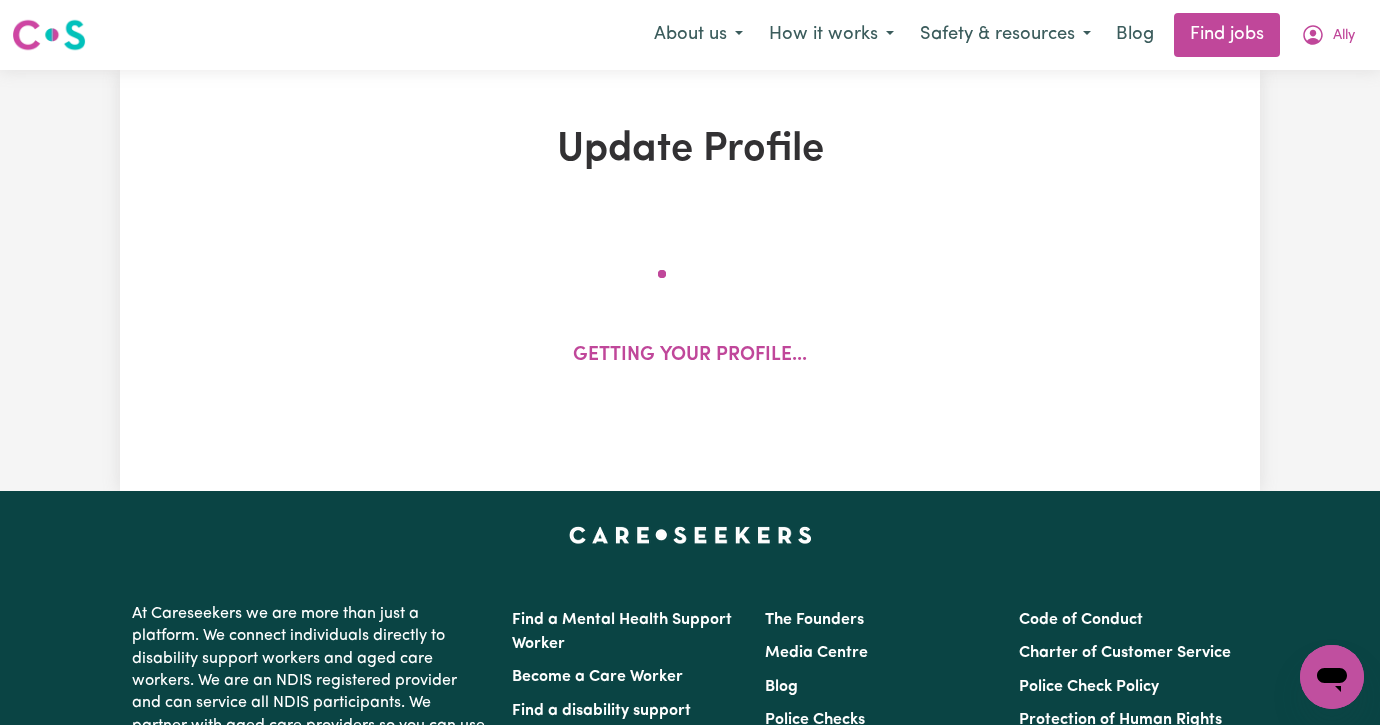 select on "female" 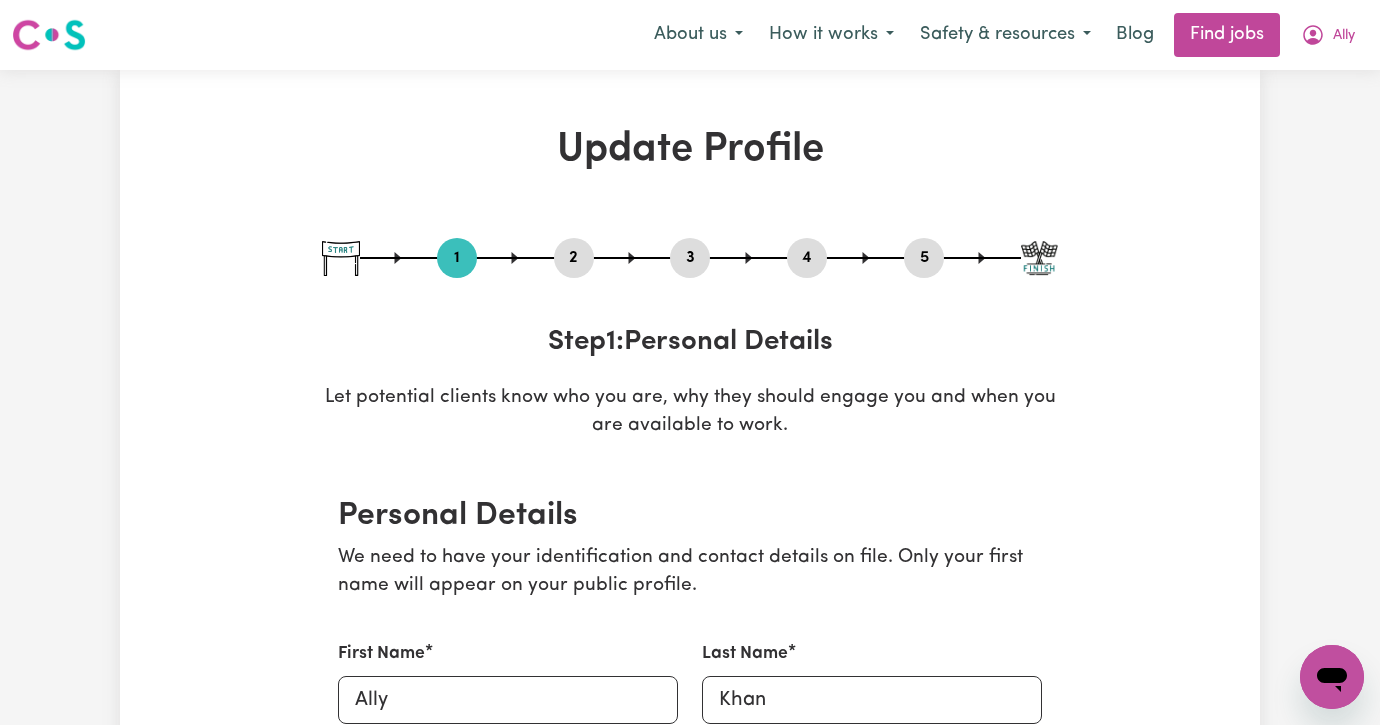 scroll, scrollTop: 0, scrollLeft: 0, axis: both 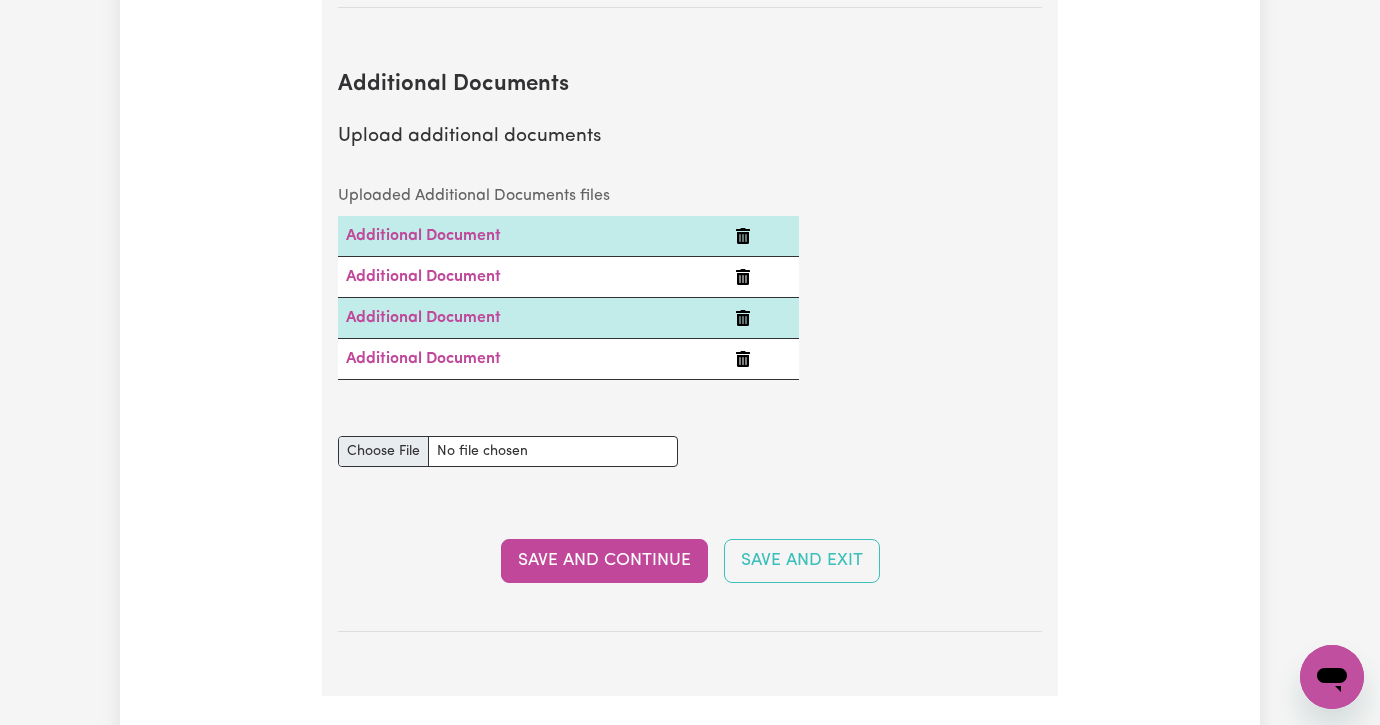 click on "Additional Documents  document" at bounding box center [508, 451] 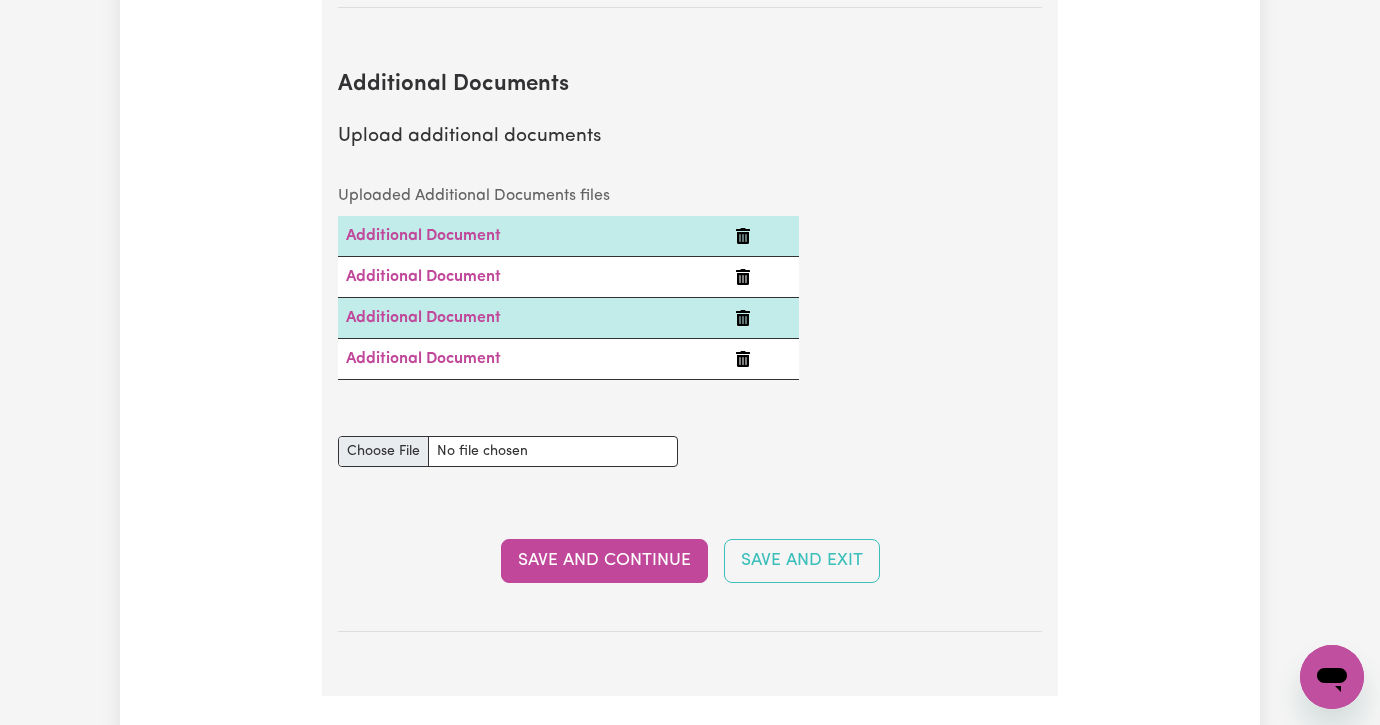 type on "C:\fakepath\HandHygiene.pdf" 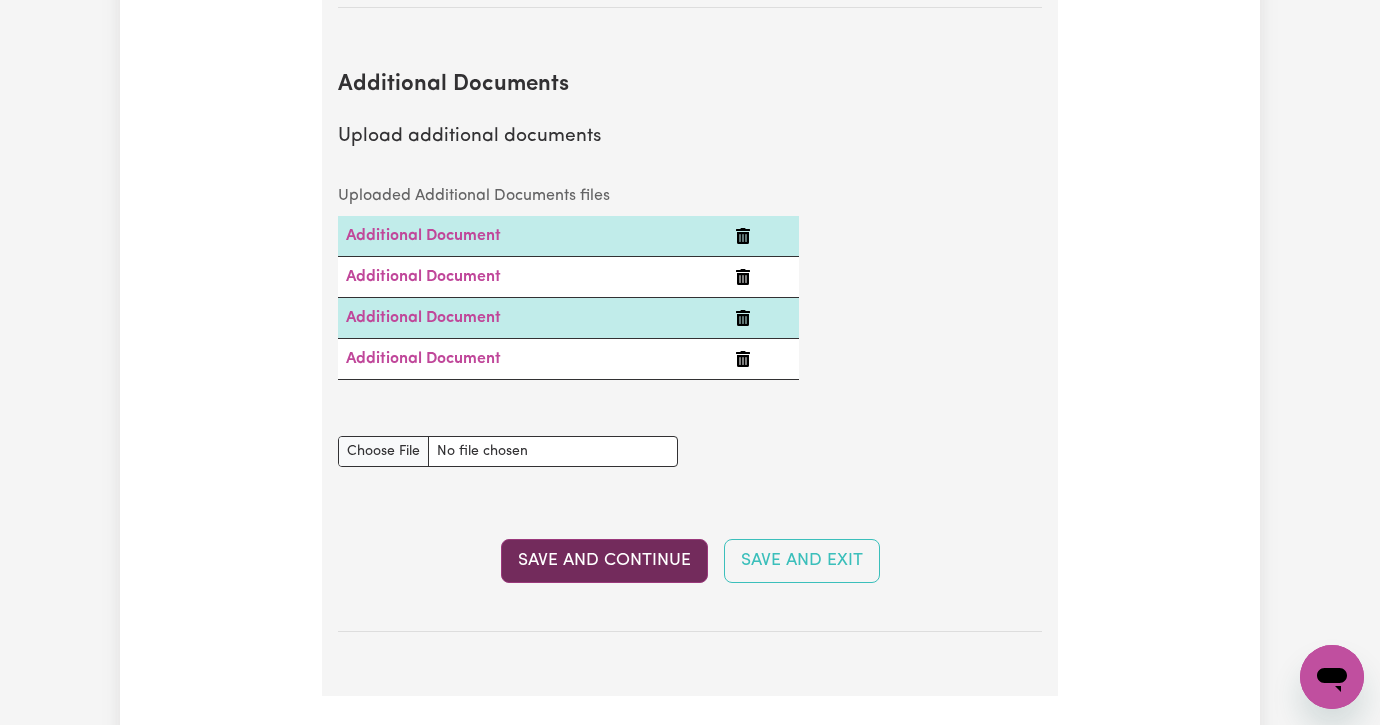 click on "Save and Continue" at bounding box center (604, 561) 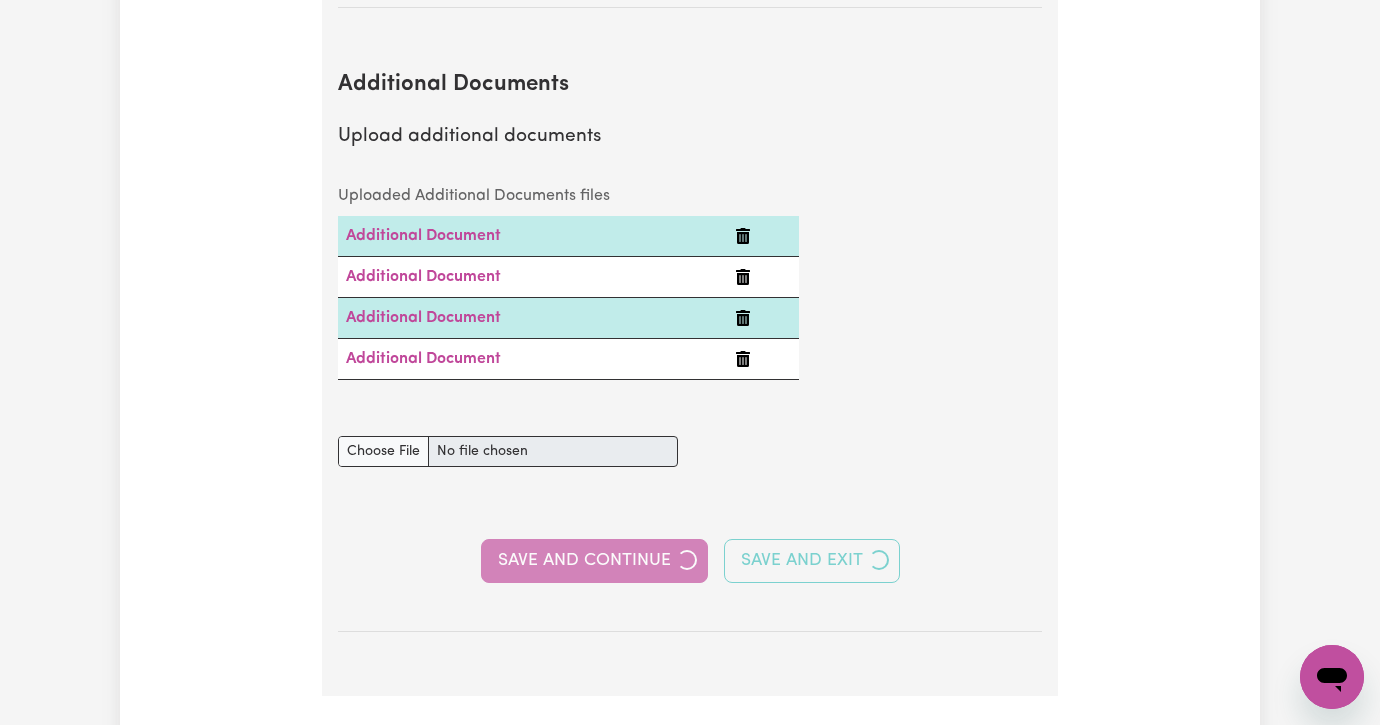 type 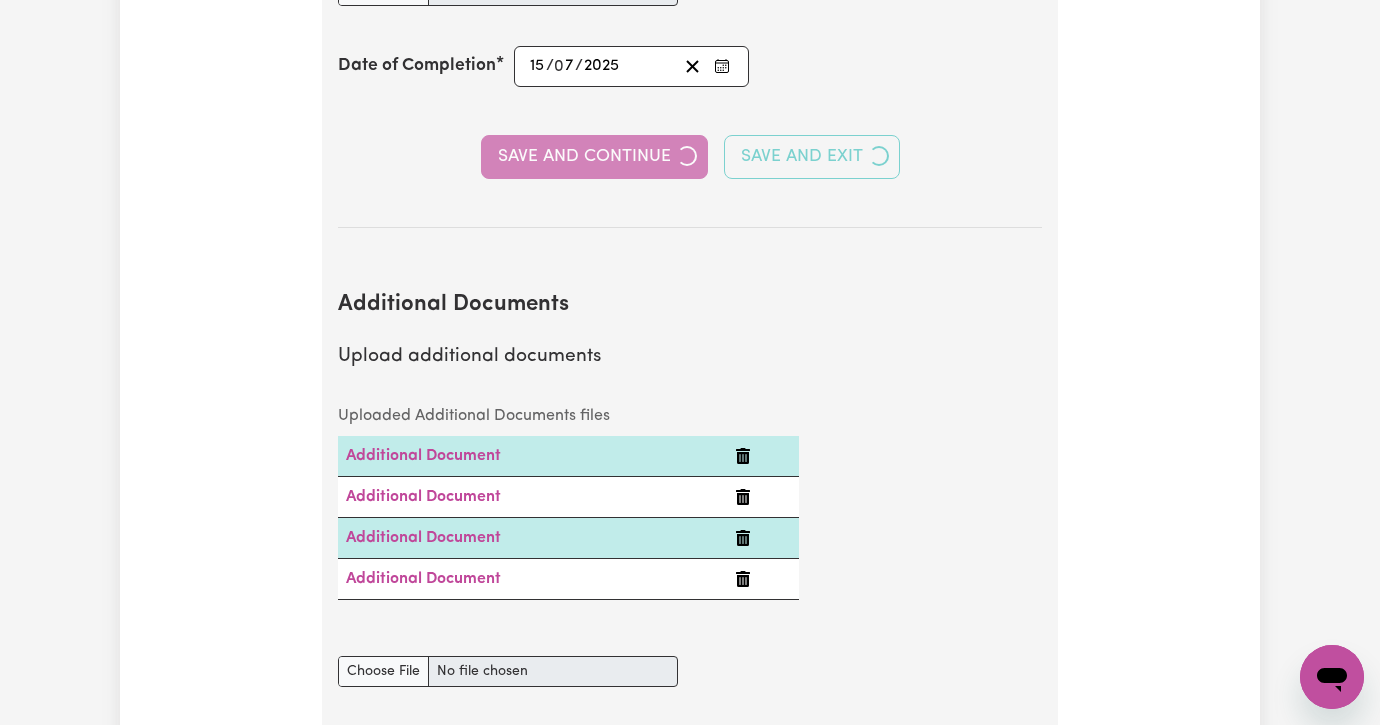 select on "2012" 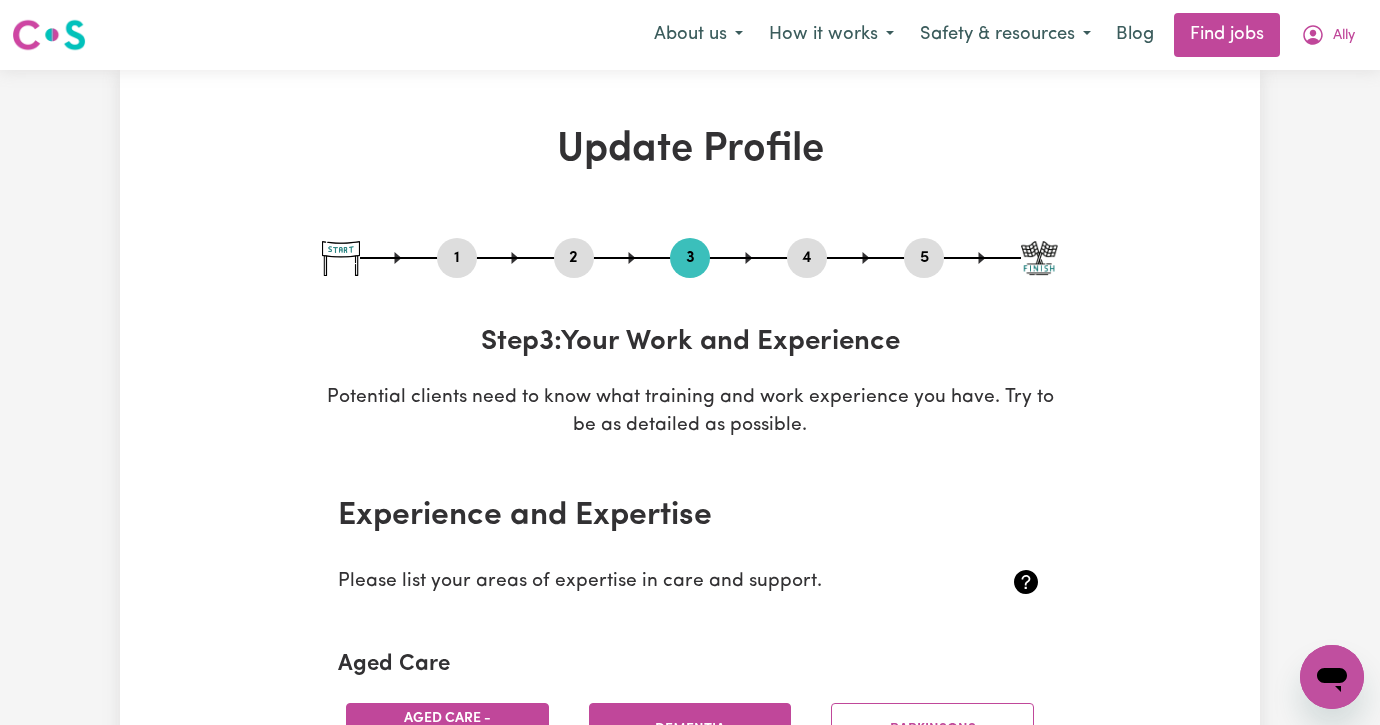 scroll, scrollTop: 0, scrollLeft: 0, axis: both 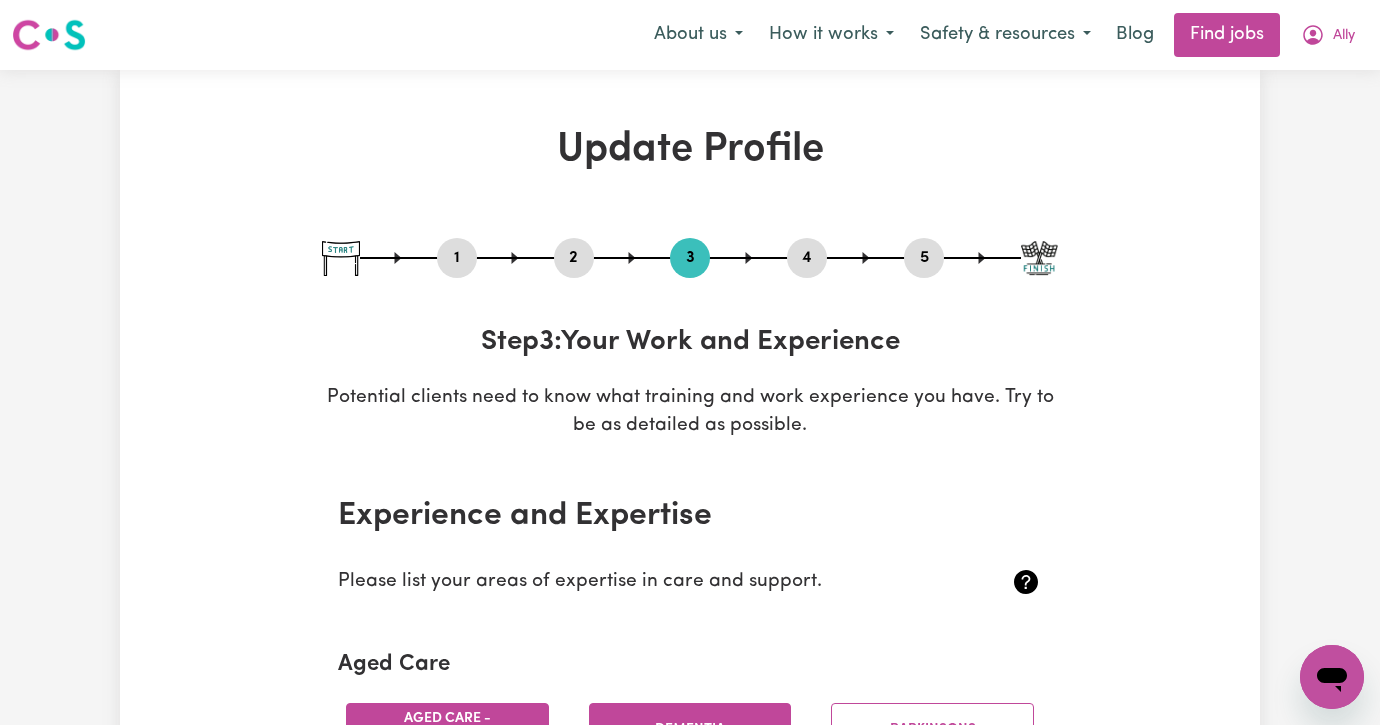 click on "1" at bounding box center (457, 258) 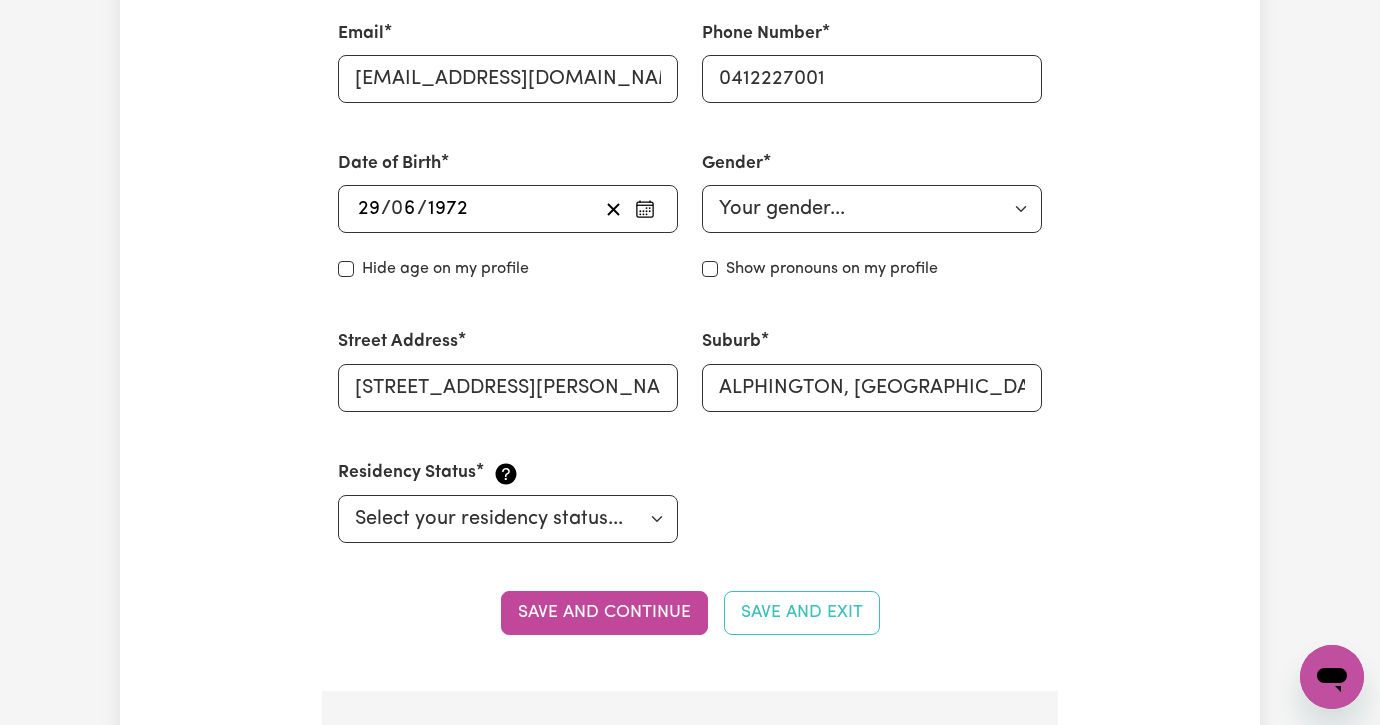 scroll, scrollTop: 754, scrollLeft: 0, axis: vertical 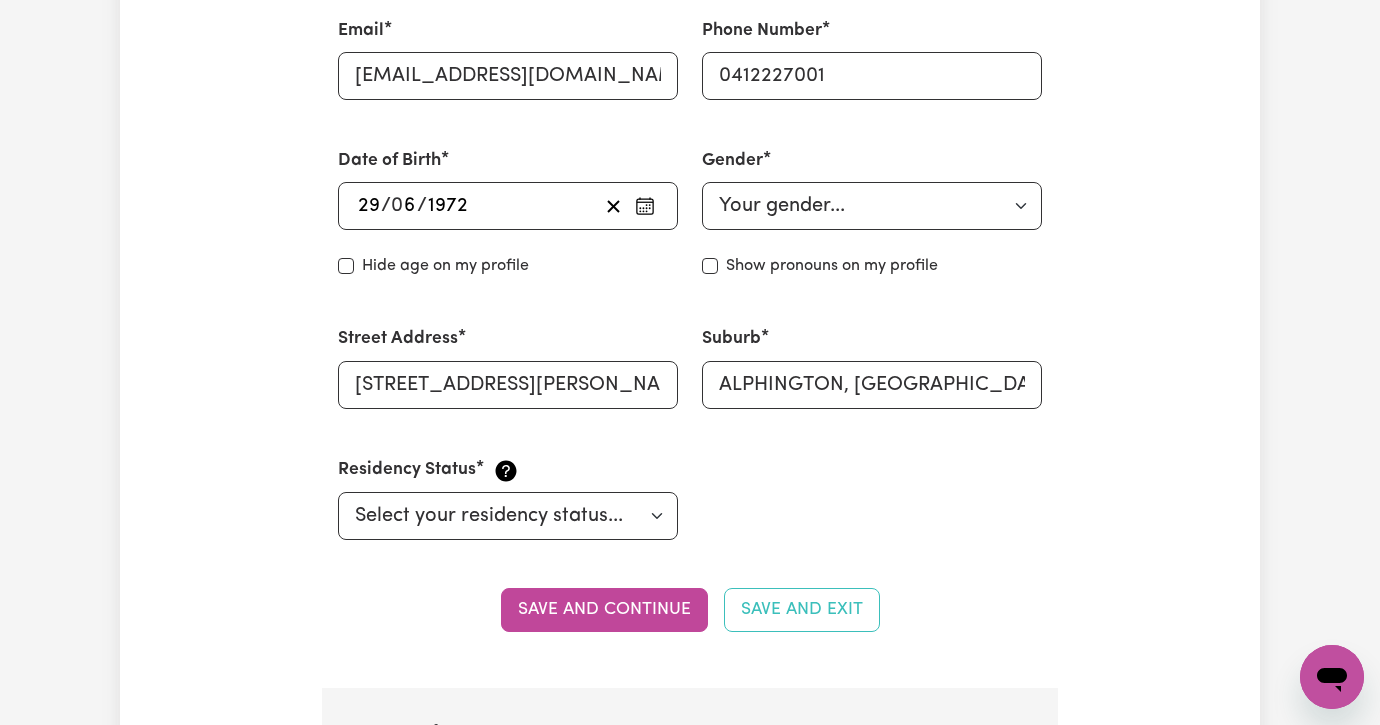 click on "Show pronouns on my profile" at bounding box center [710, 266] 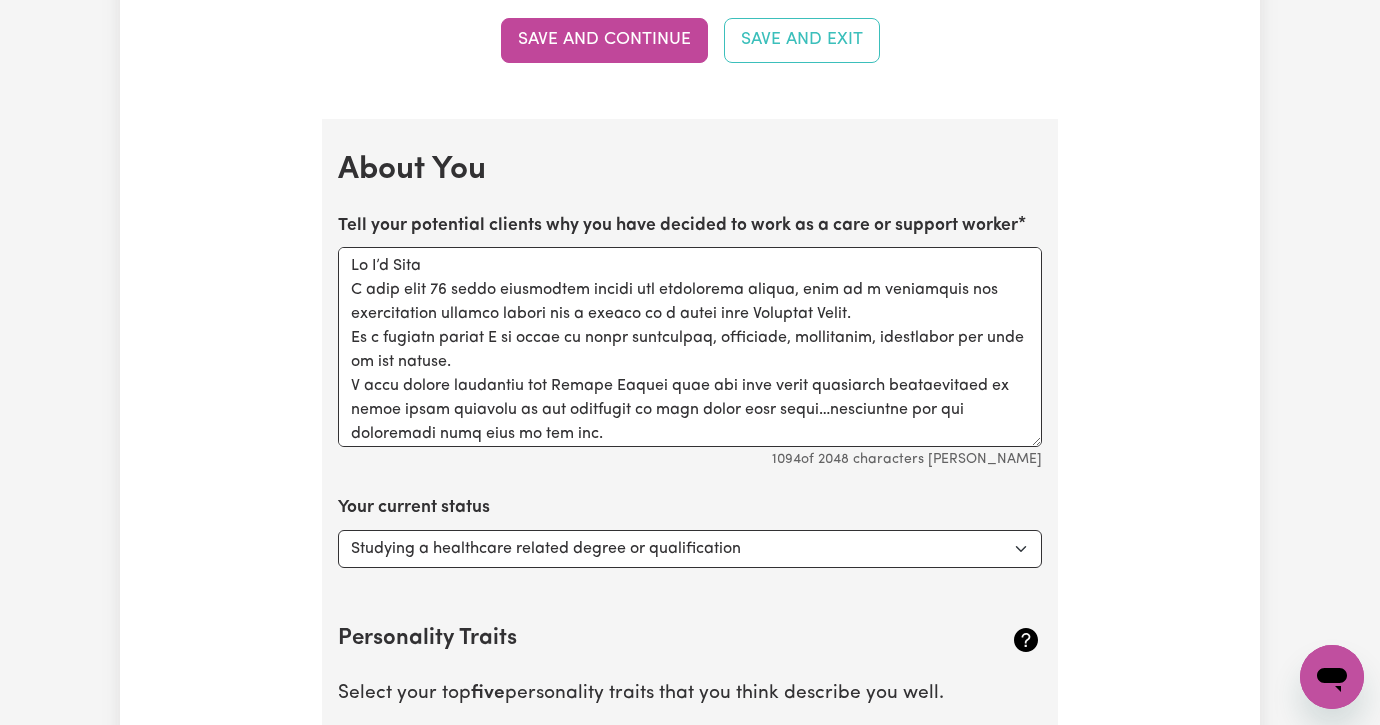 scroll, scrollTop: 3064, scrollLeft: 0, axis: vertical 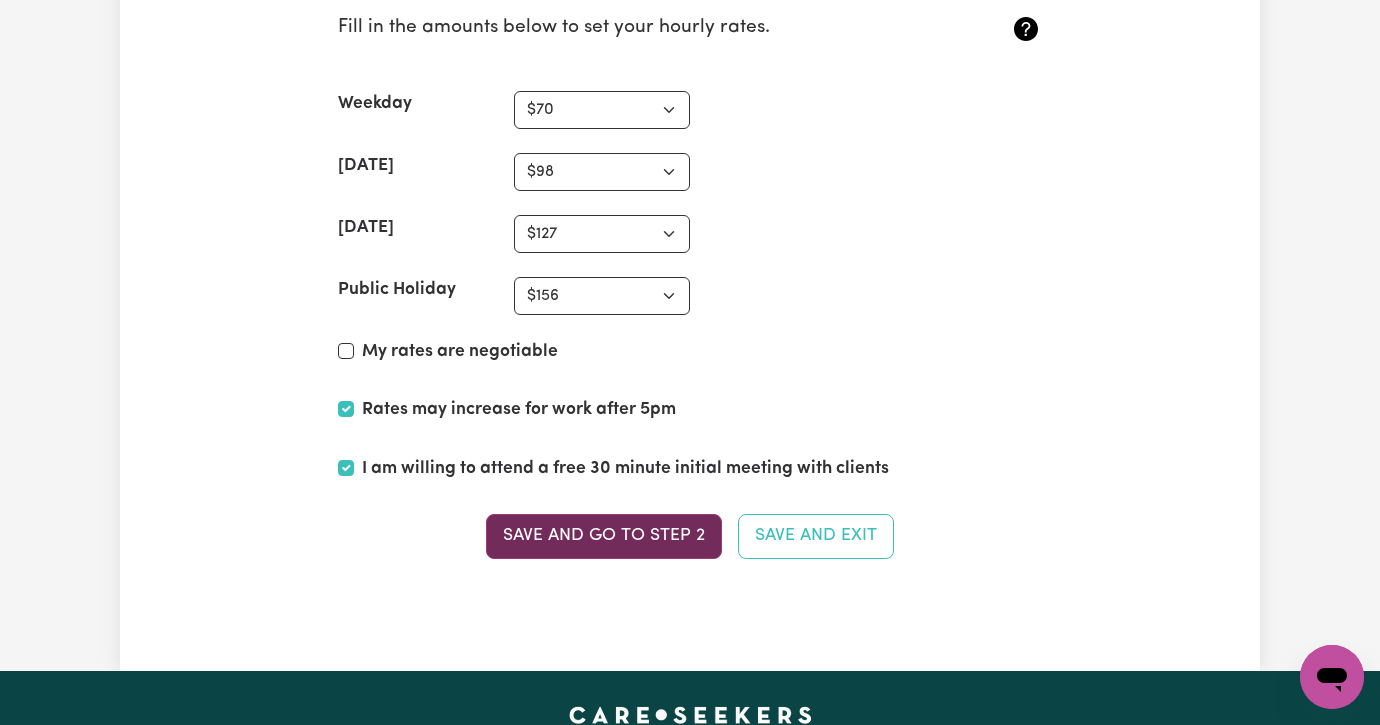 click on "Save and go to Step 2" at bounding box center (604, 536) 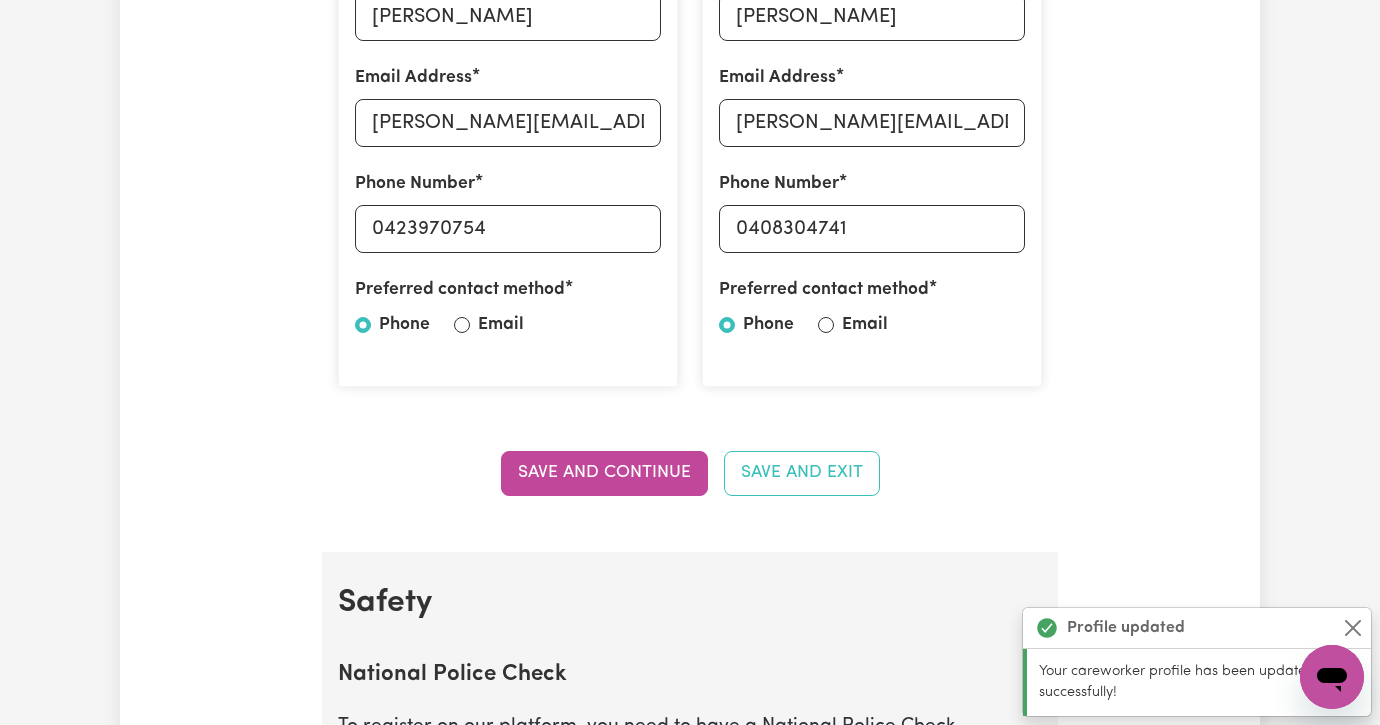 scroll, scrollTop: 733, scrollLeft: 0, axis: vertical 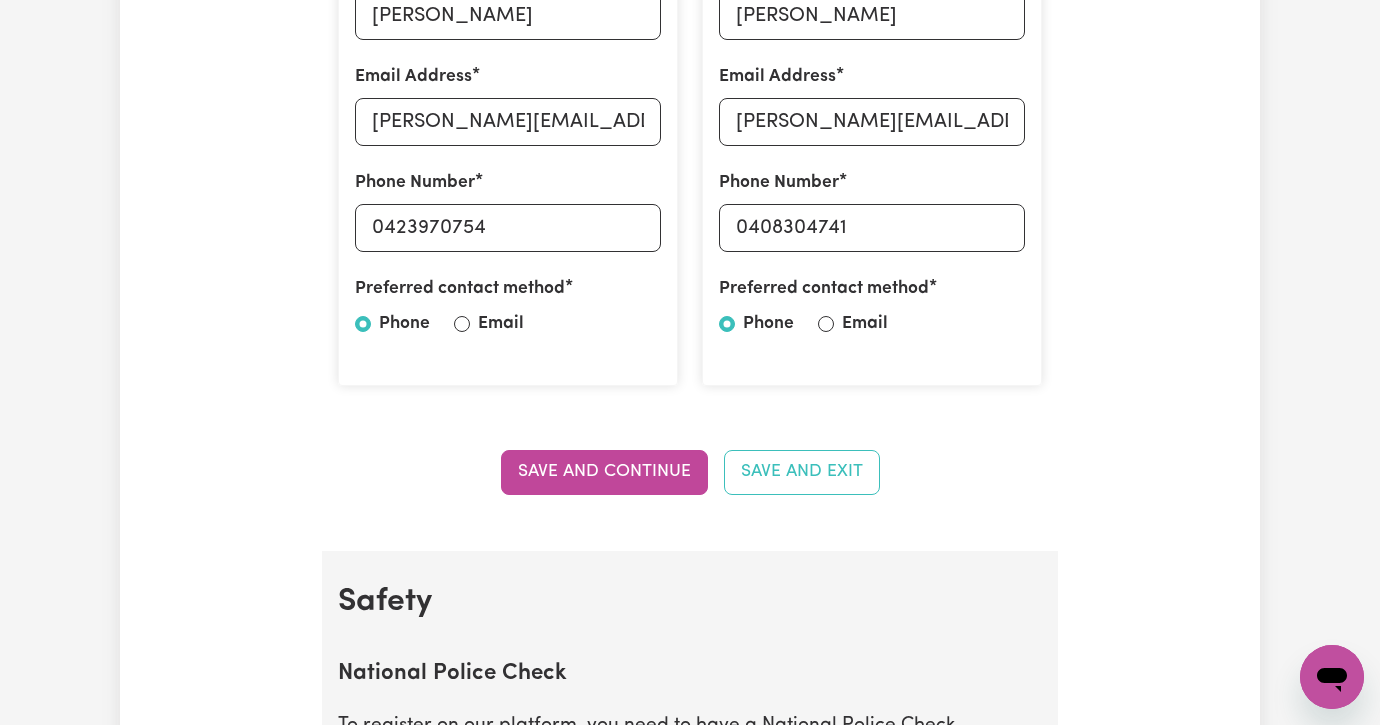 click on "Email" at bounding box center [462, 324] 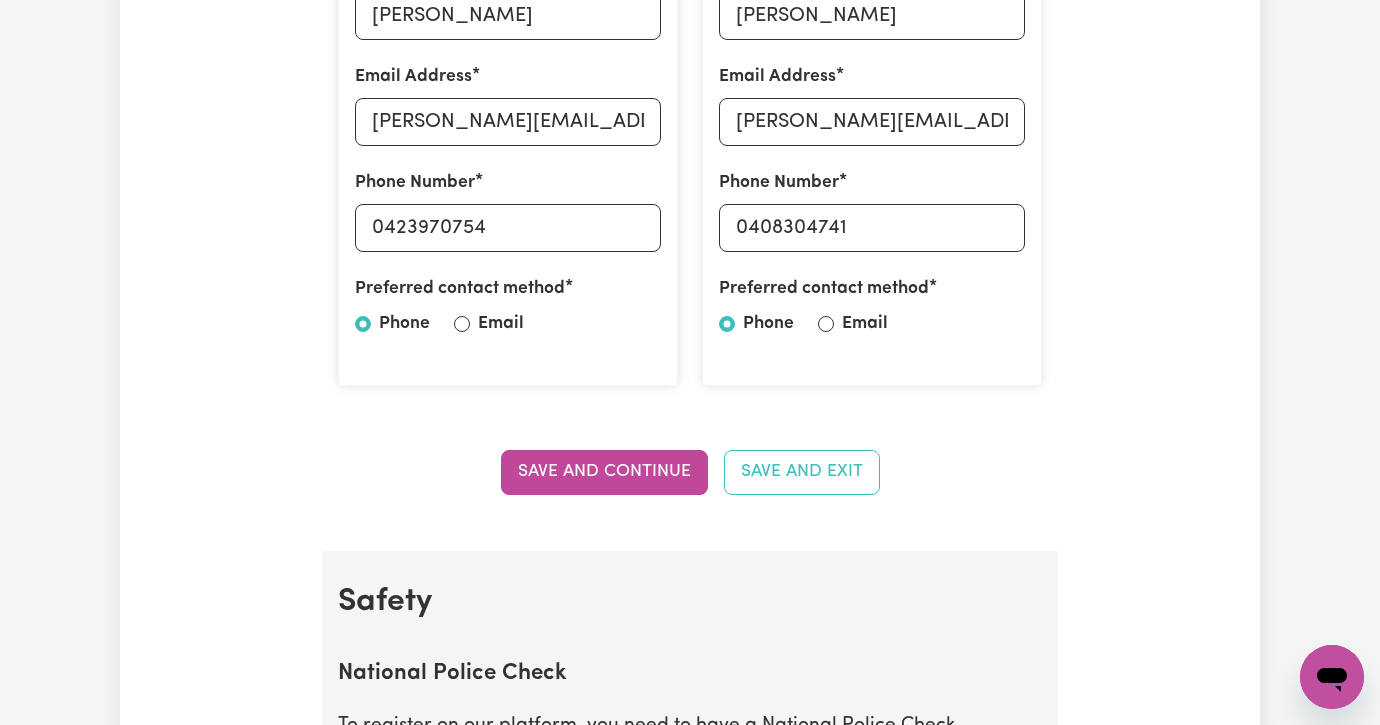 radio on "true" 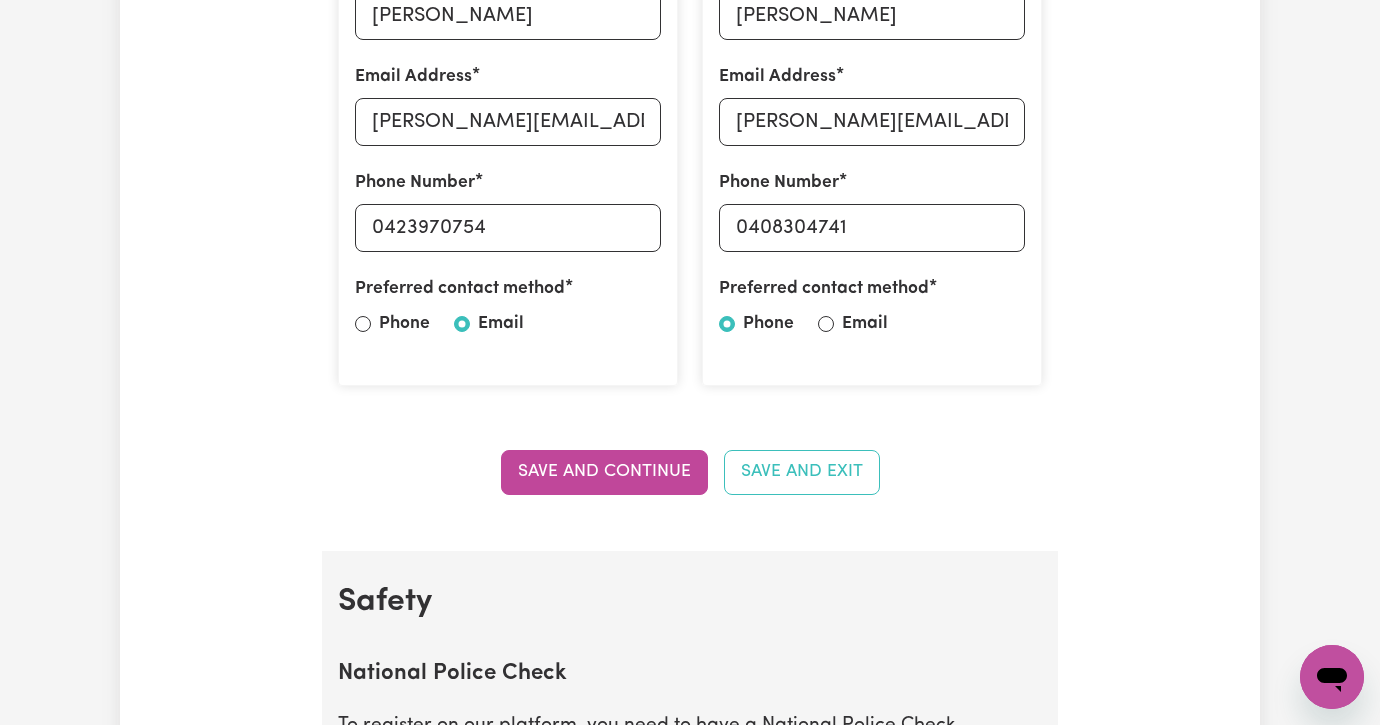 click on "Phone" at bounding box center (363, 324) 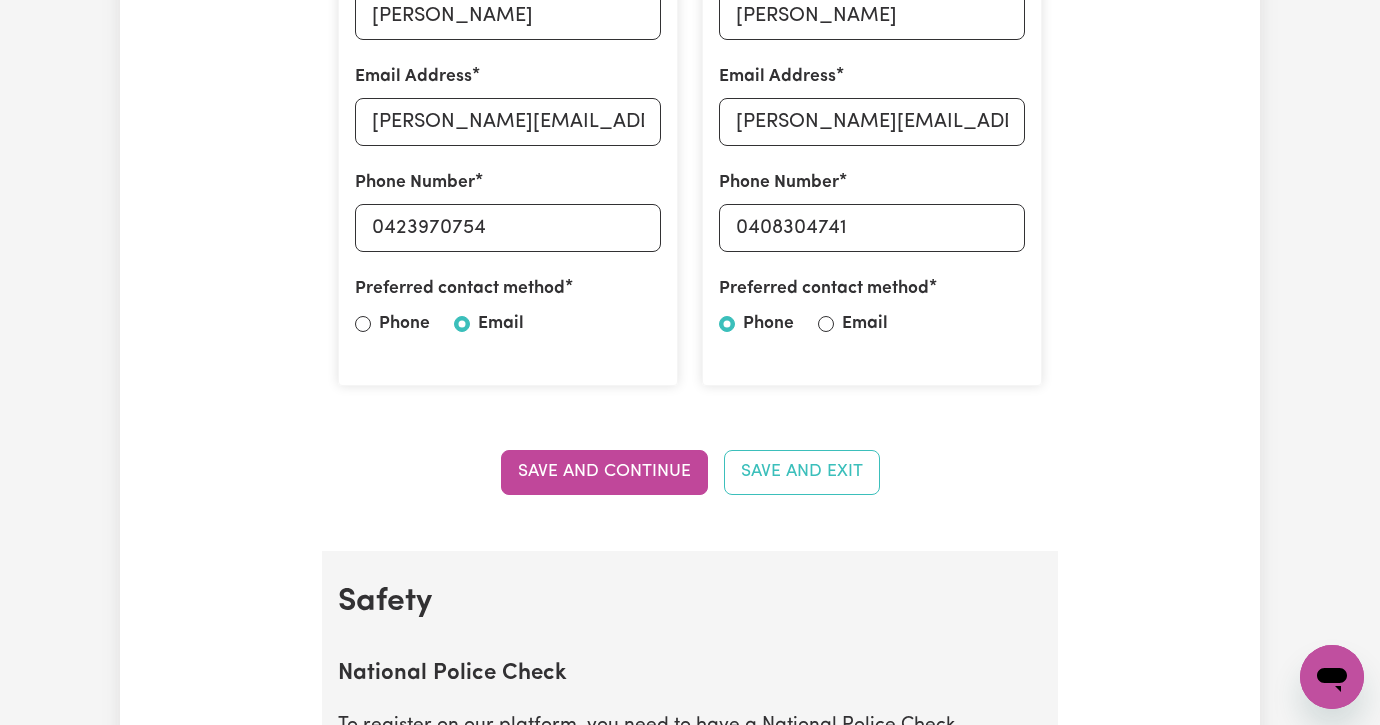 radio on "true" 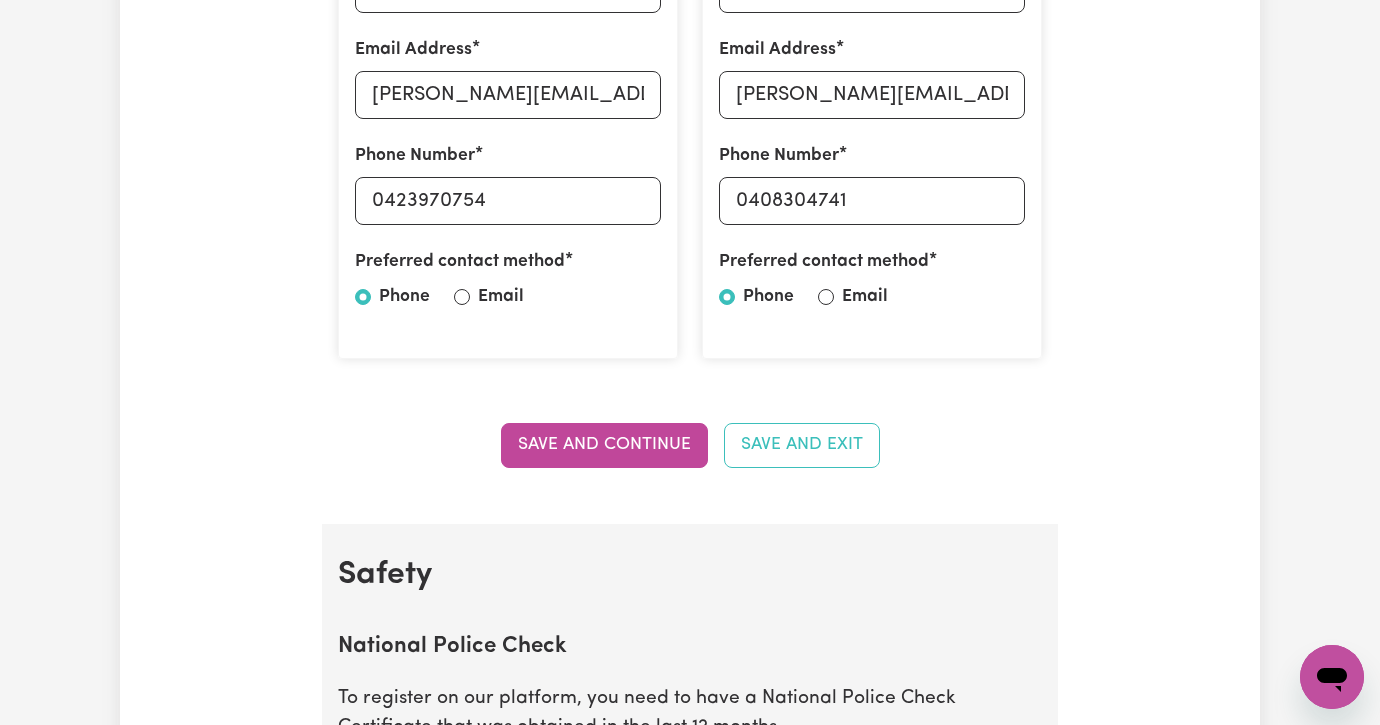 scroll, scrollTop: 762, scrollLeft: 0, axis: vertical 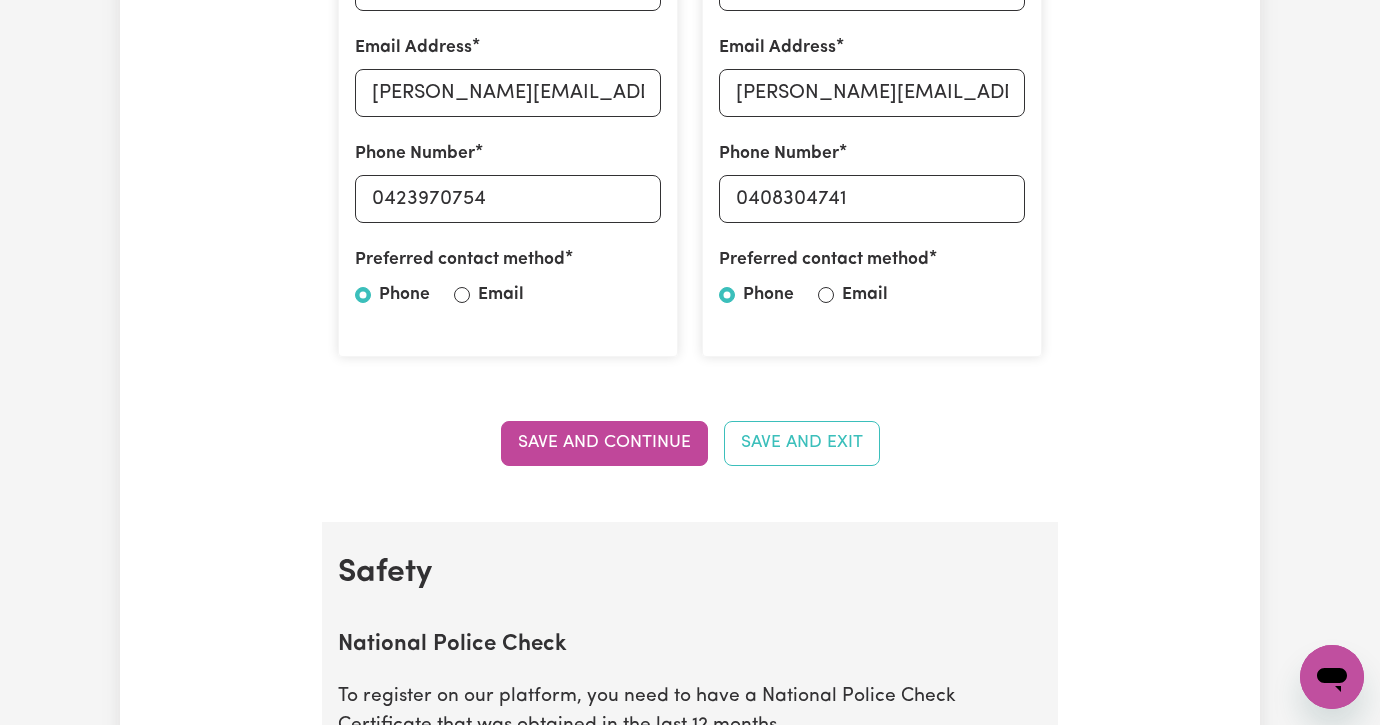 click on "Email" at bounding box center (462, 295) 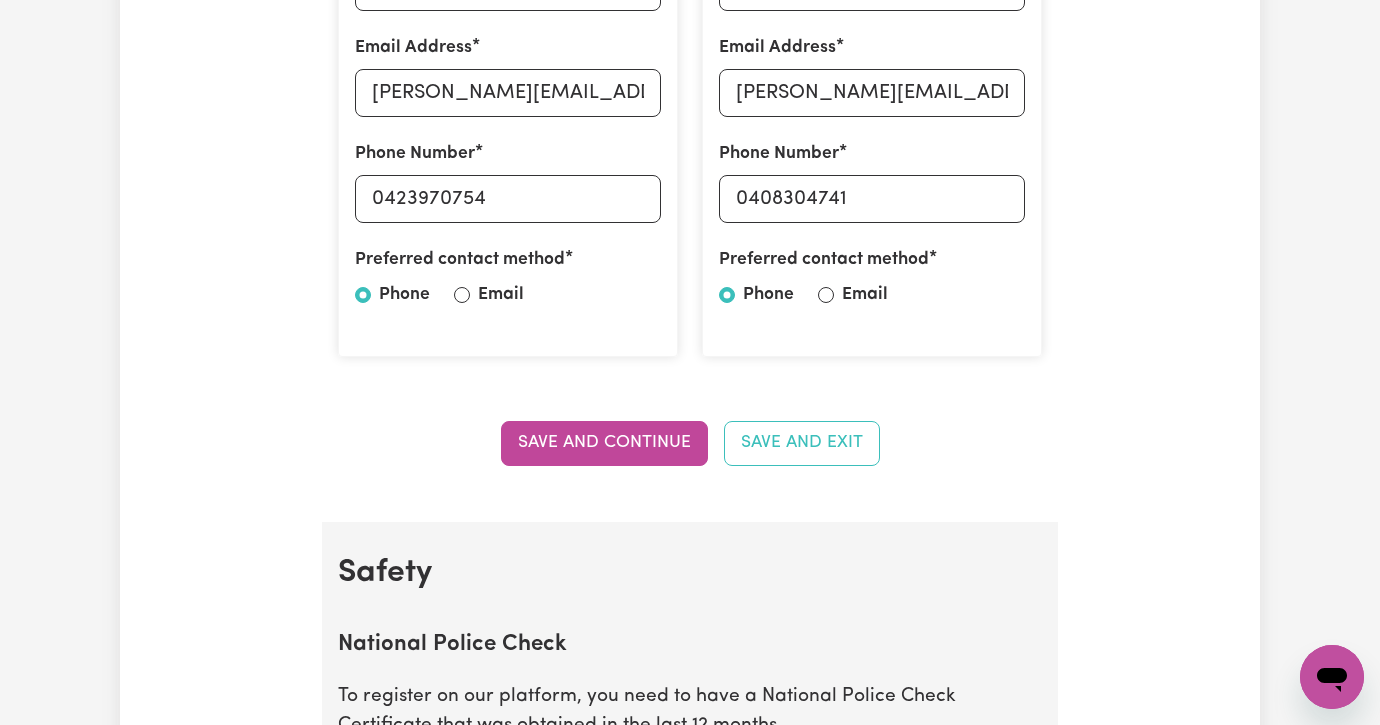 radio on "true" 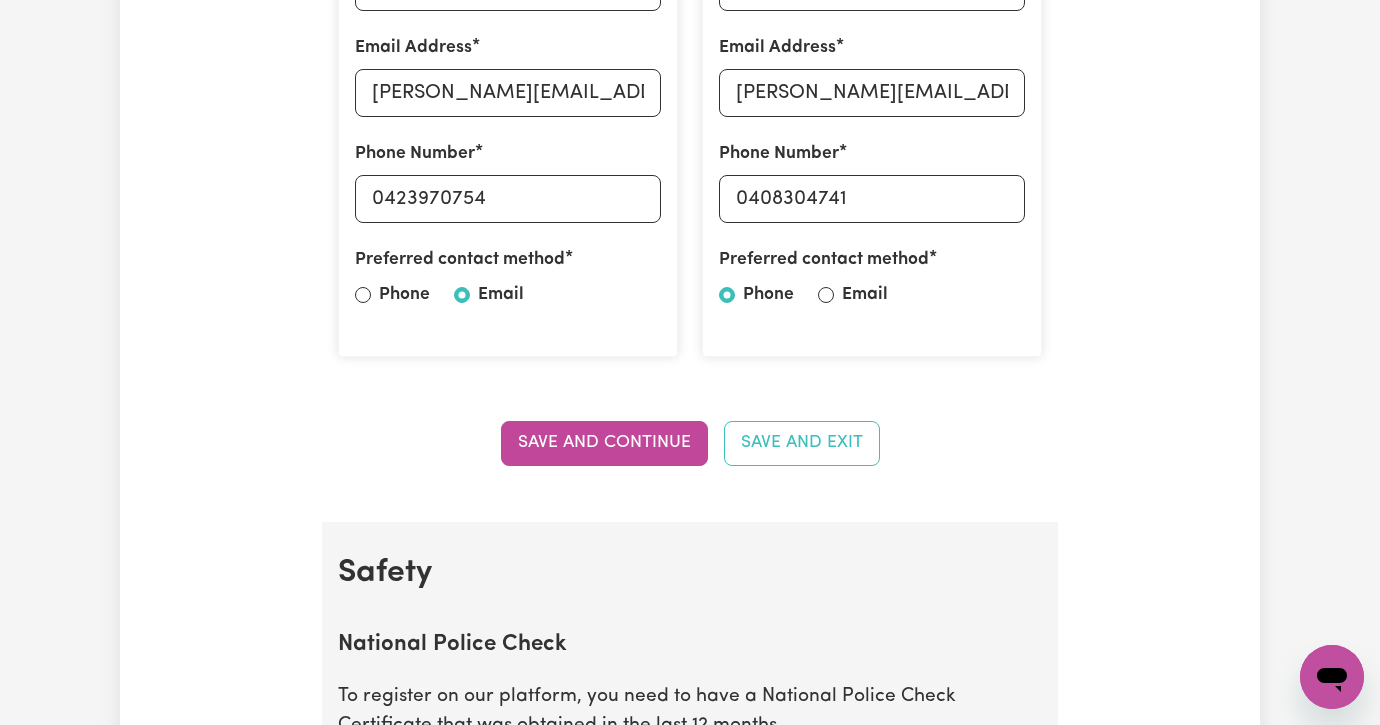 click on "Email" at bounding box center [826, 295] 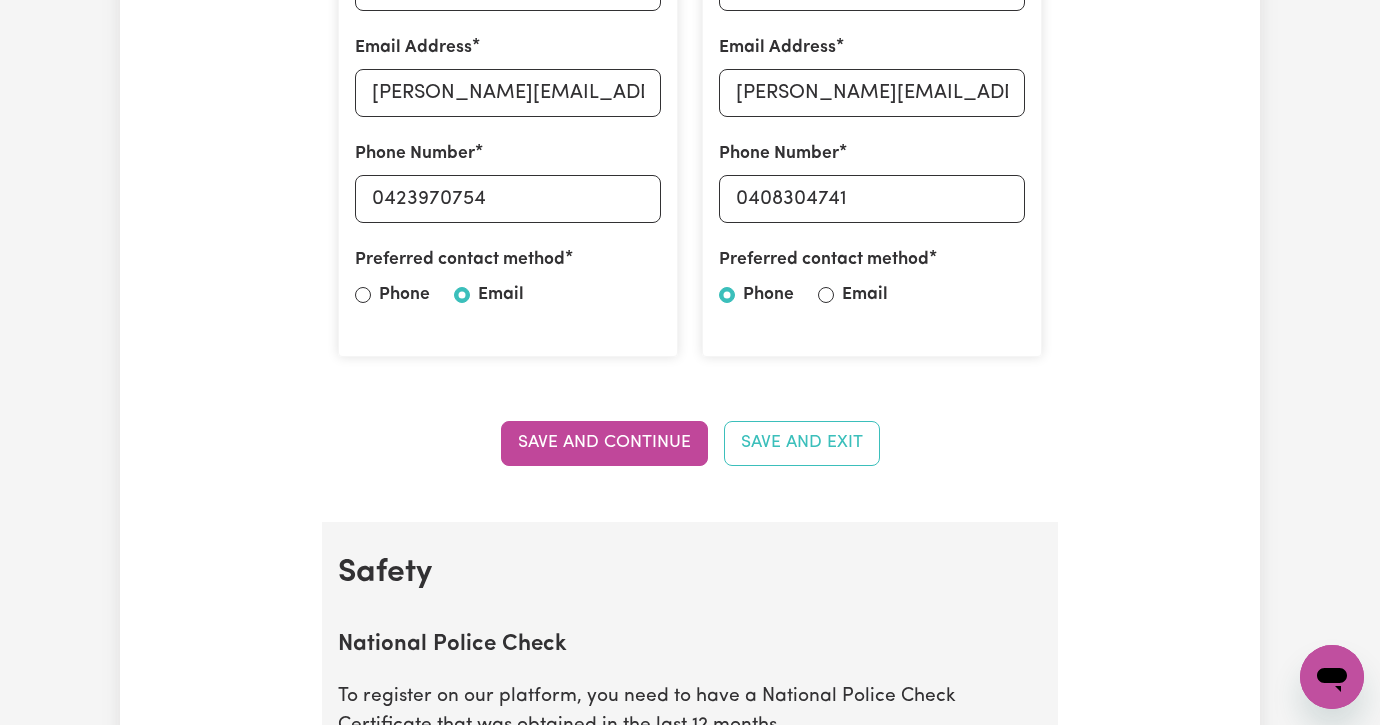 radio on "true" 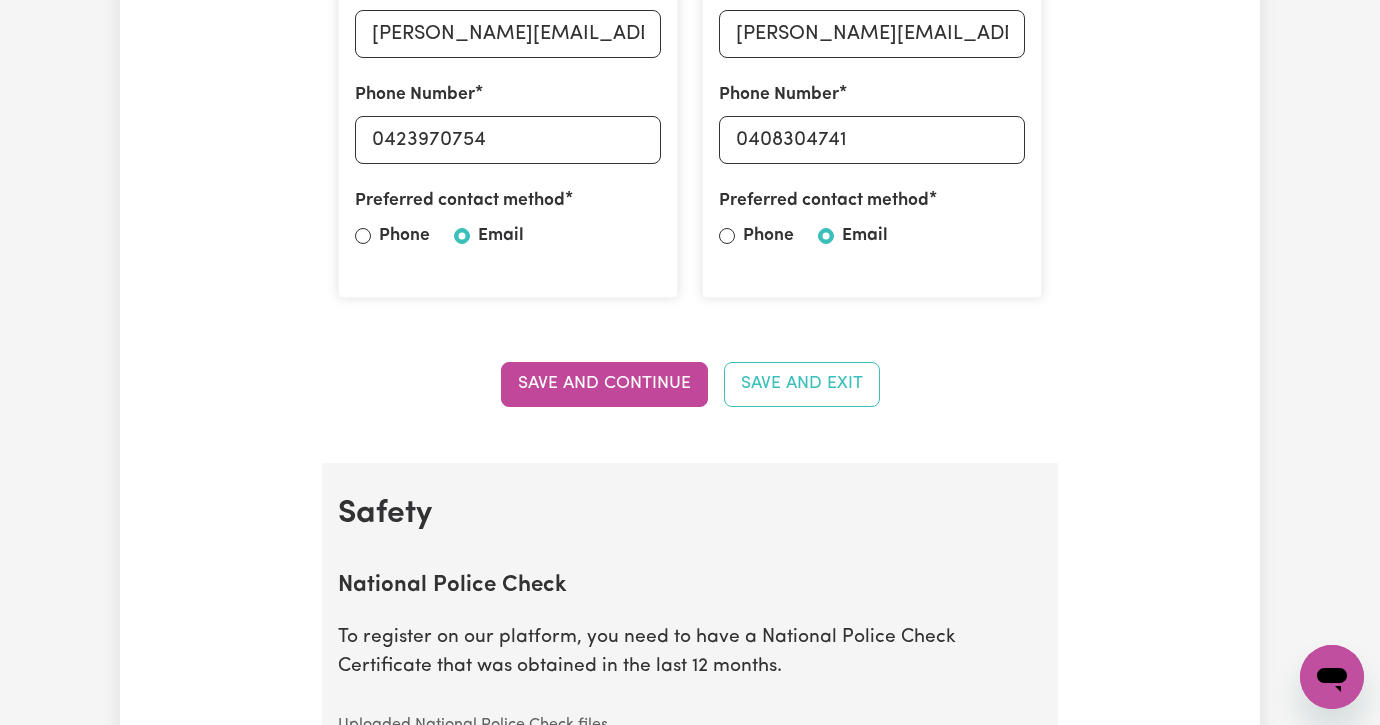scroll, scrollTop: 851, scrollLeft: 0, axis: vertical 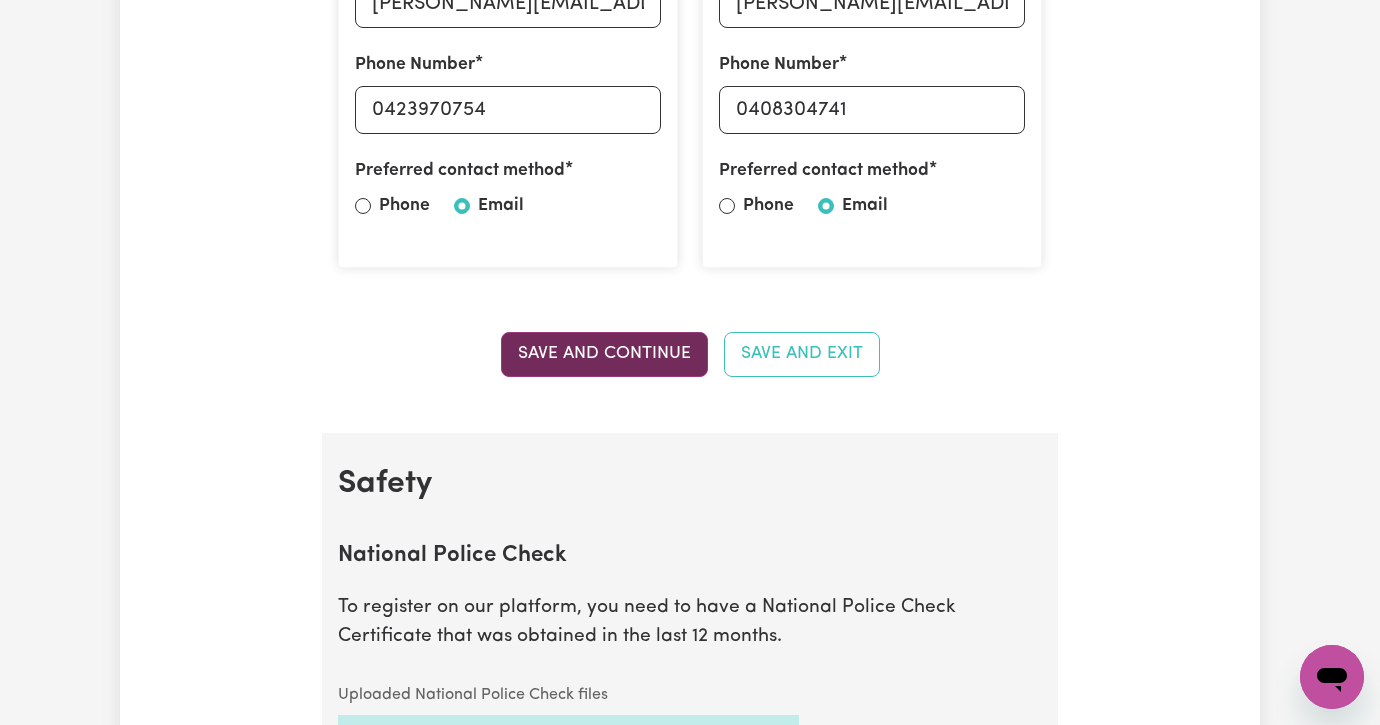 click on "Save and Continue" at bounding box center (604, 354) 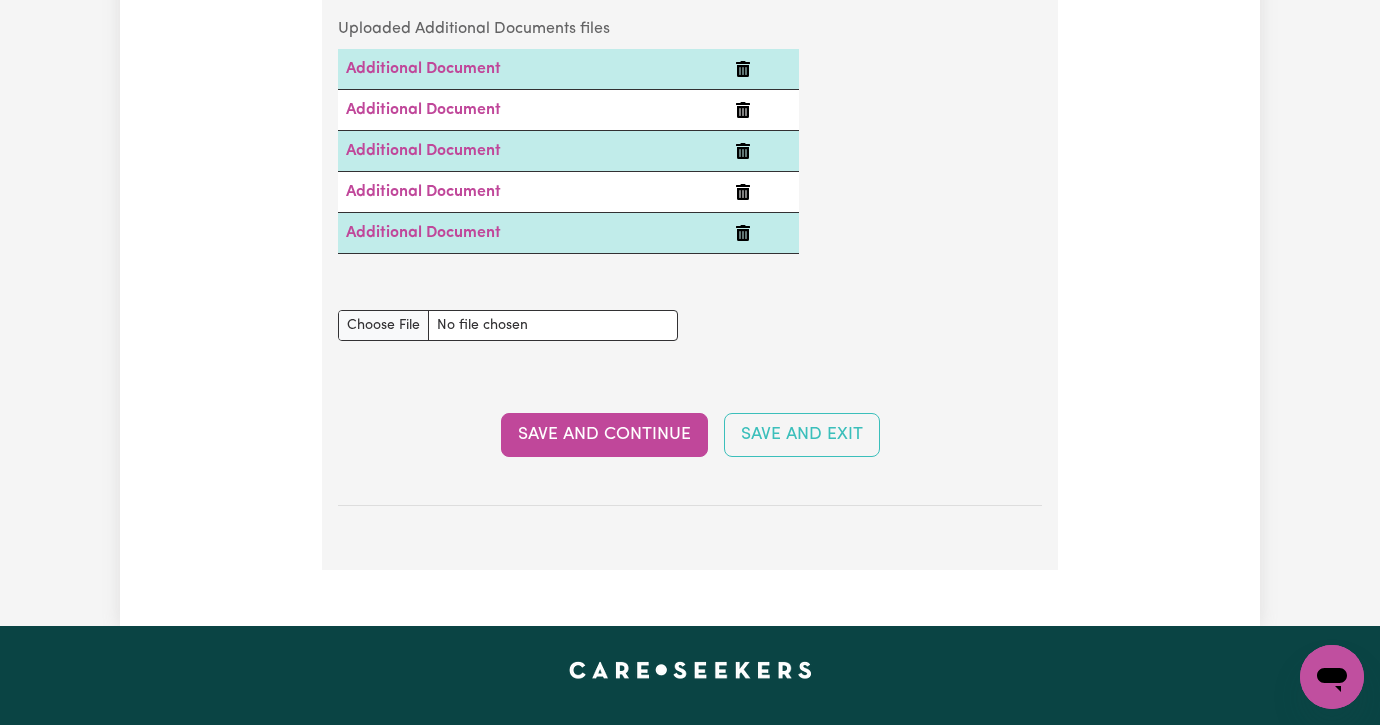 scroll, scrollTop: 4211, scrollLeft: 0, axis: vertical 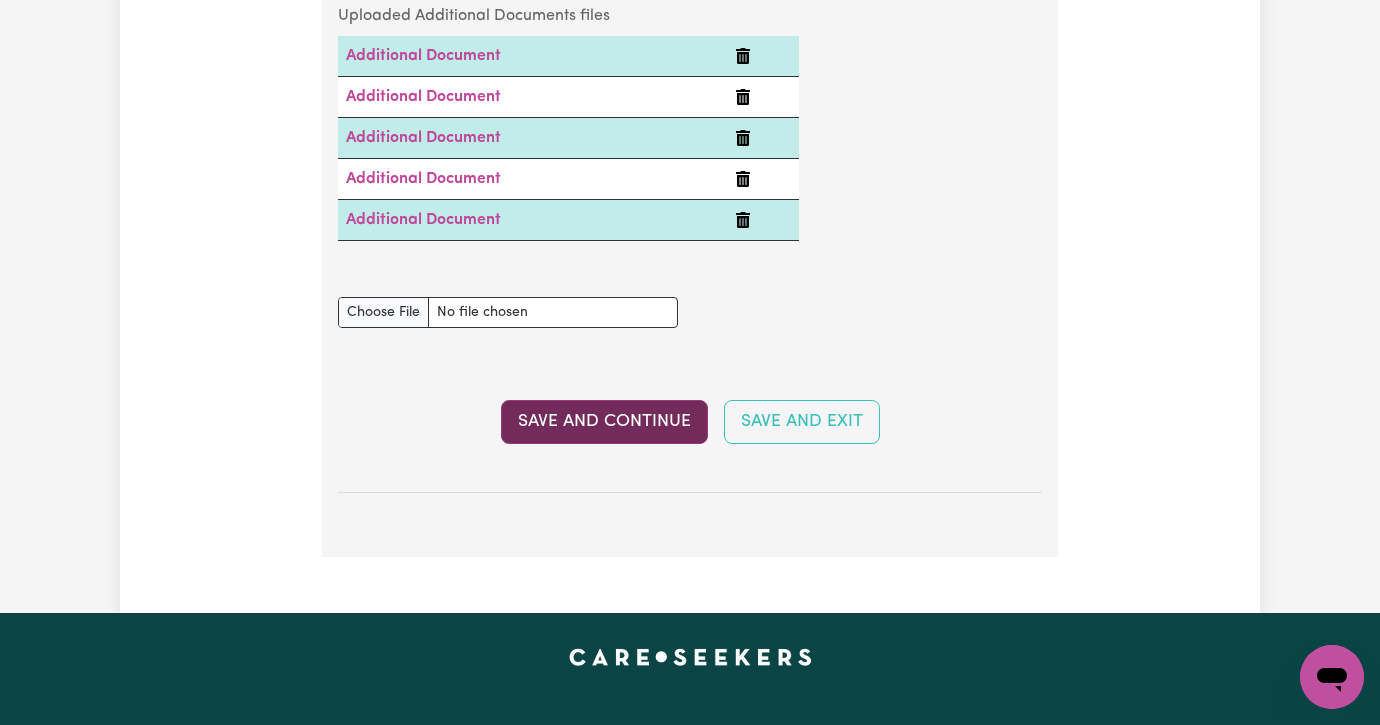 click on "Save and Continue" at bounding box center (604, 422) 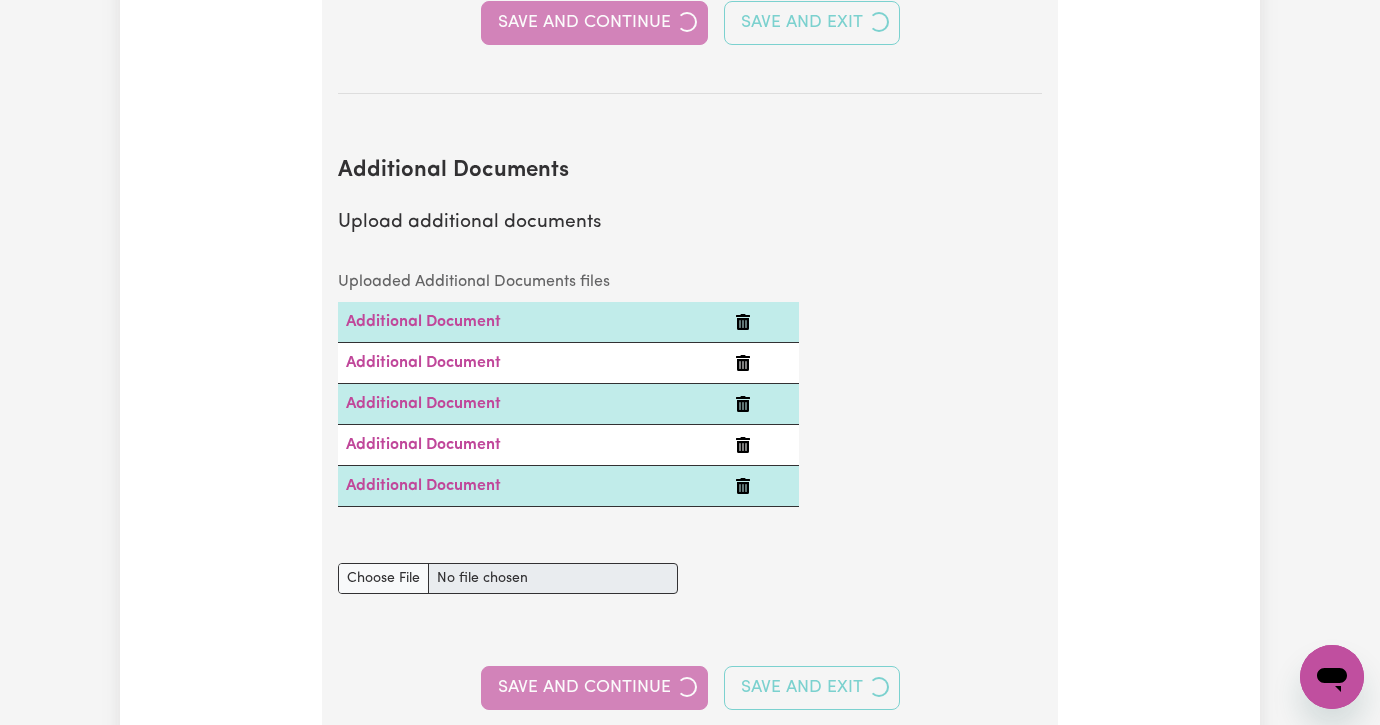 select on "2012" 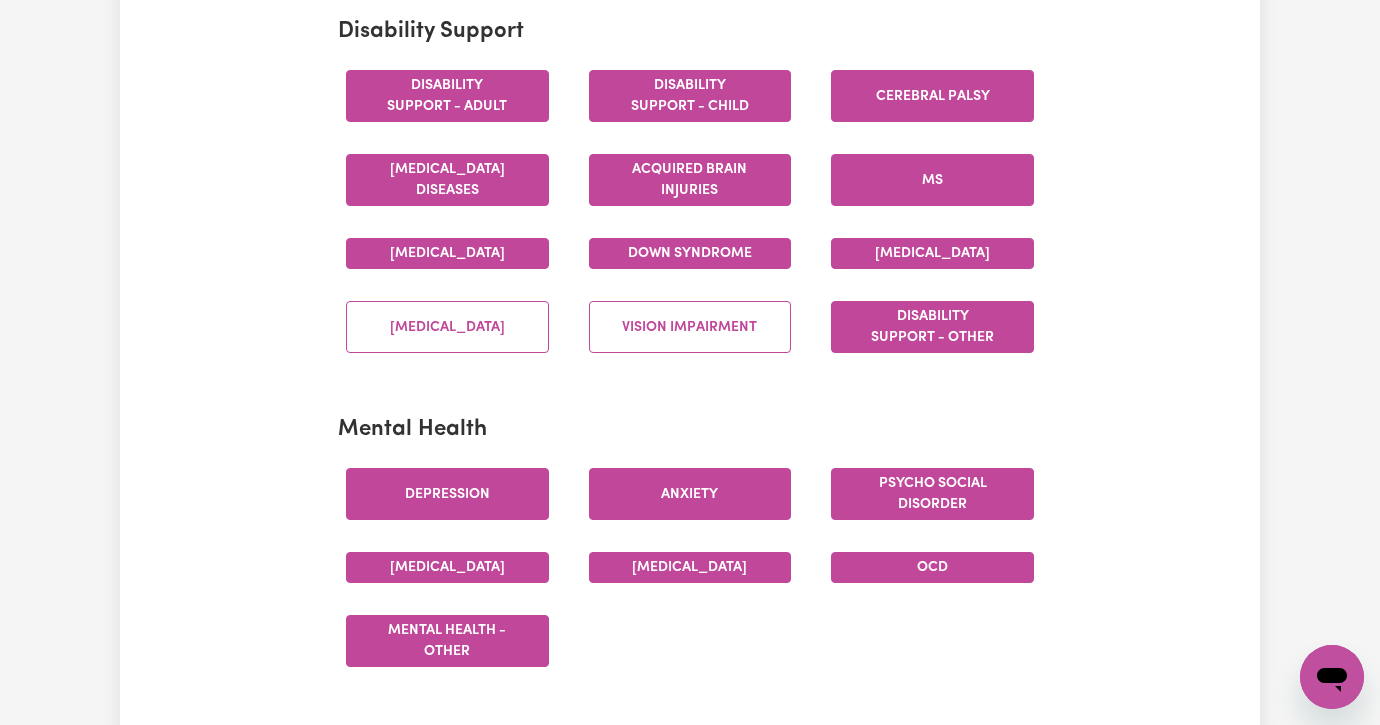 scroll, scrollTop: 883, scrollLeft: 0, axis: vertical 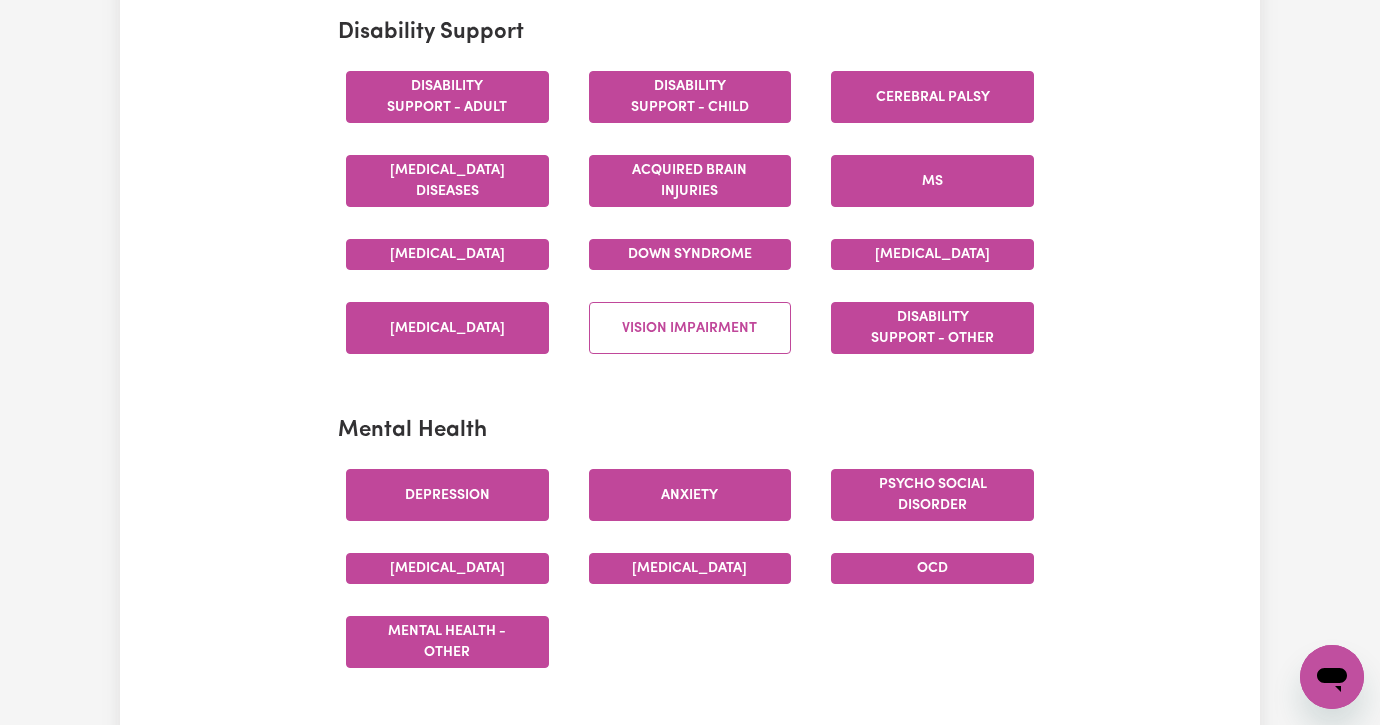 click on "Spinal cord injury" at bounding box center (447, 328) 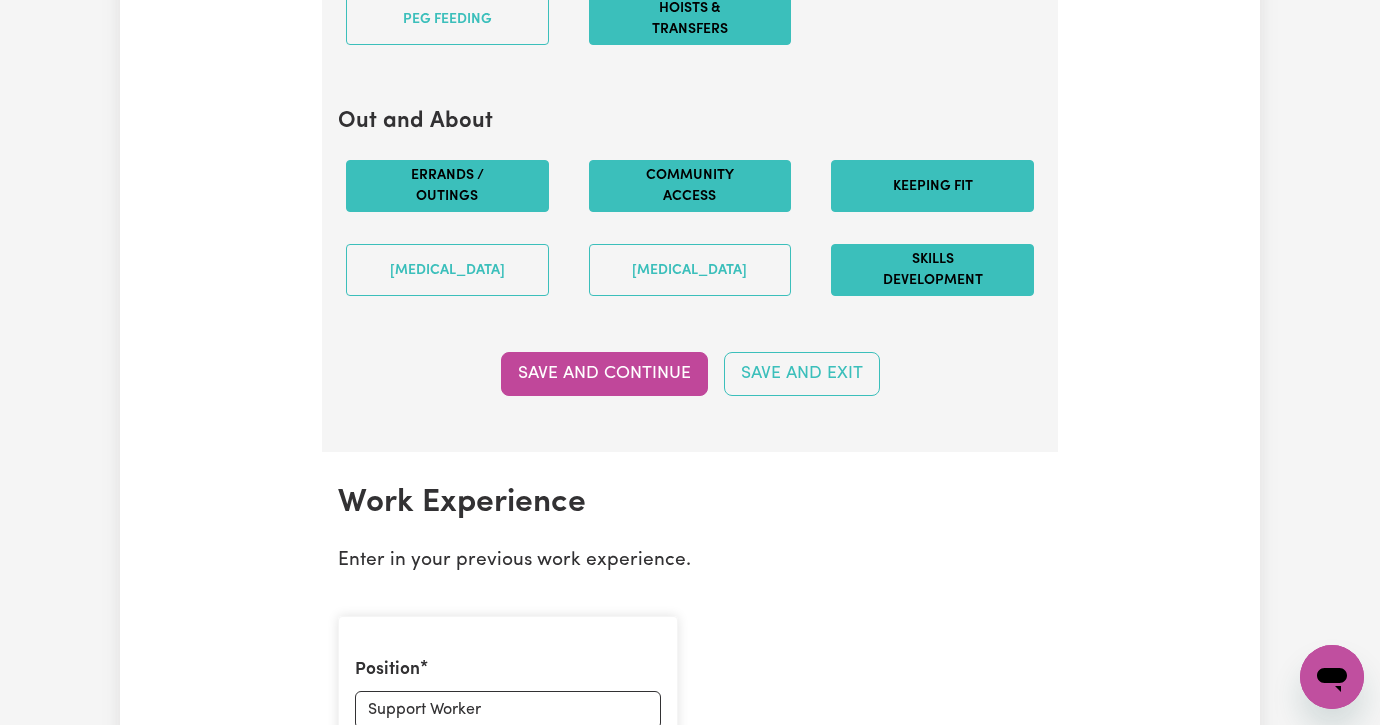 scroll, scrollTop: 2601, scrollLeft: 0, axis: vertical 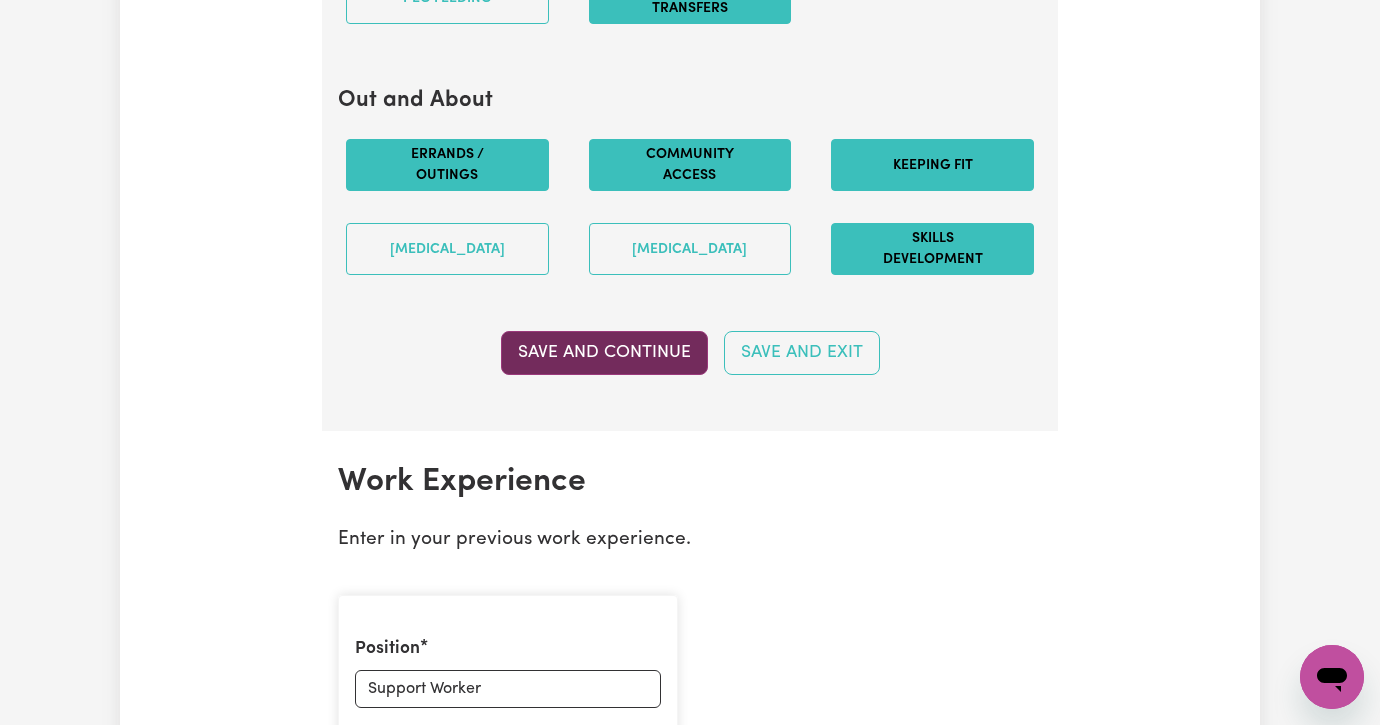 click on "Save and Continue" at bounding box center [604, 353] 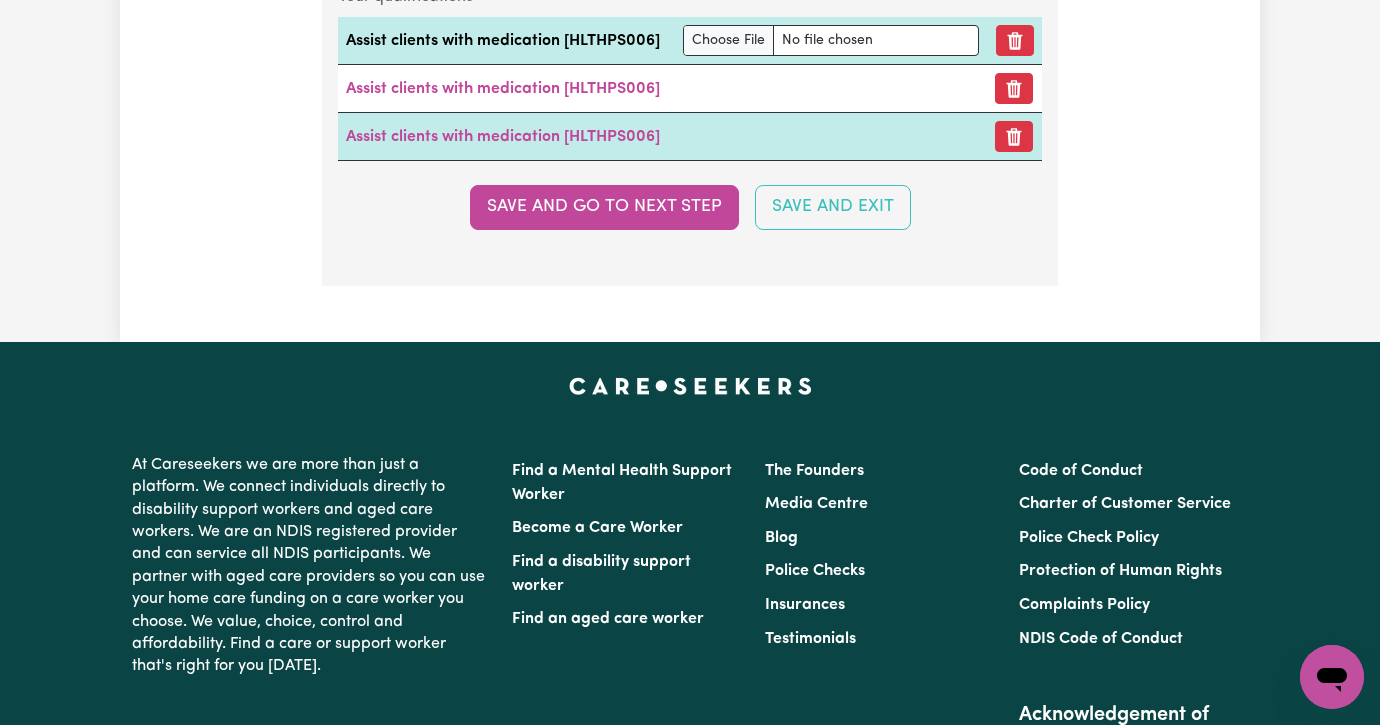 scroll, scrollTop: 5695, scrollLeft: 0, axis: vertical 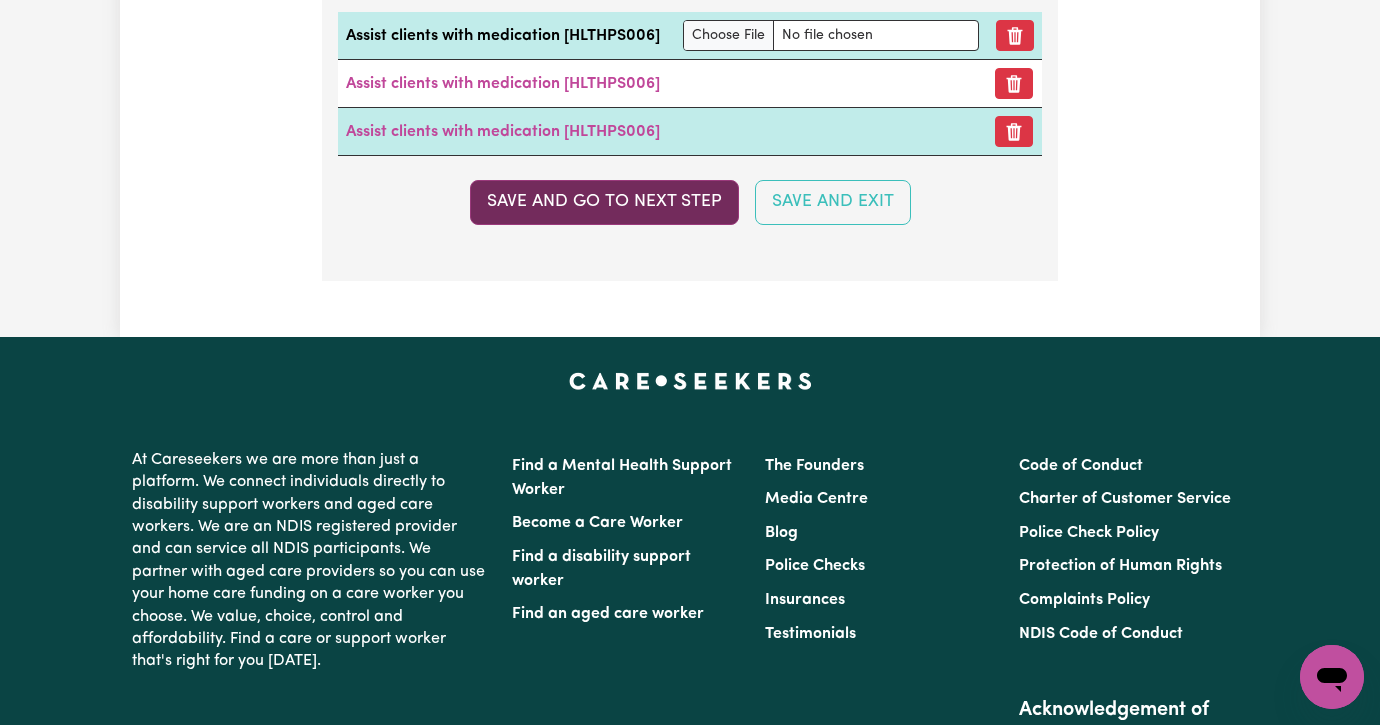 click on "Save and go to next step" at bounding box center (604, 202) 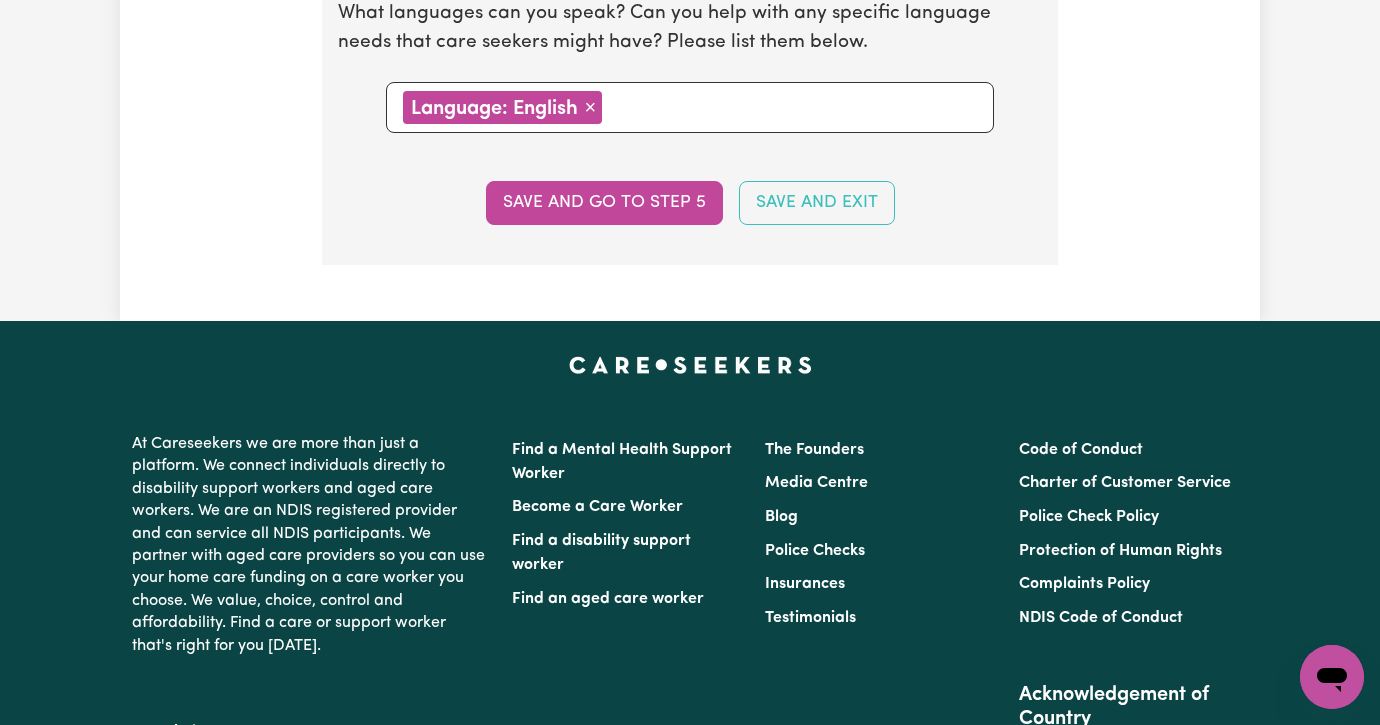 scroll, scrollTop: 2415, scrollLeft: 0, axis: vertical 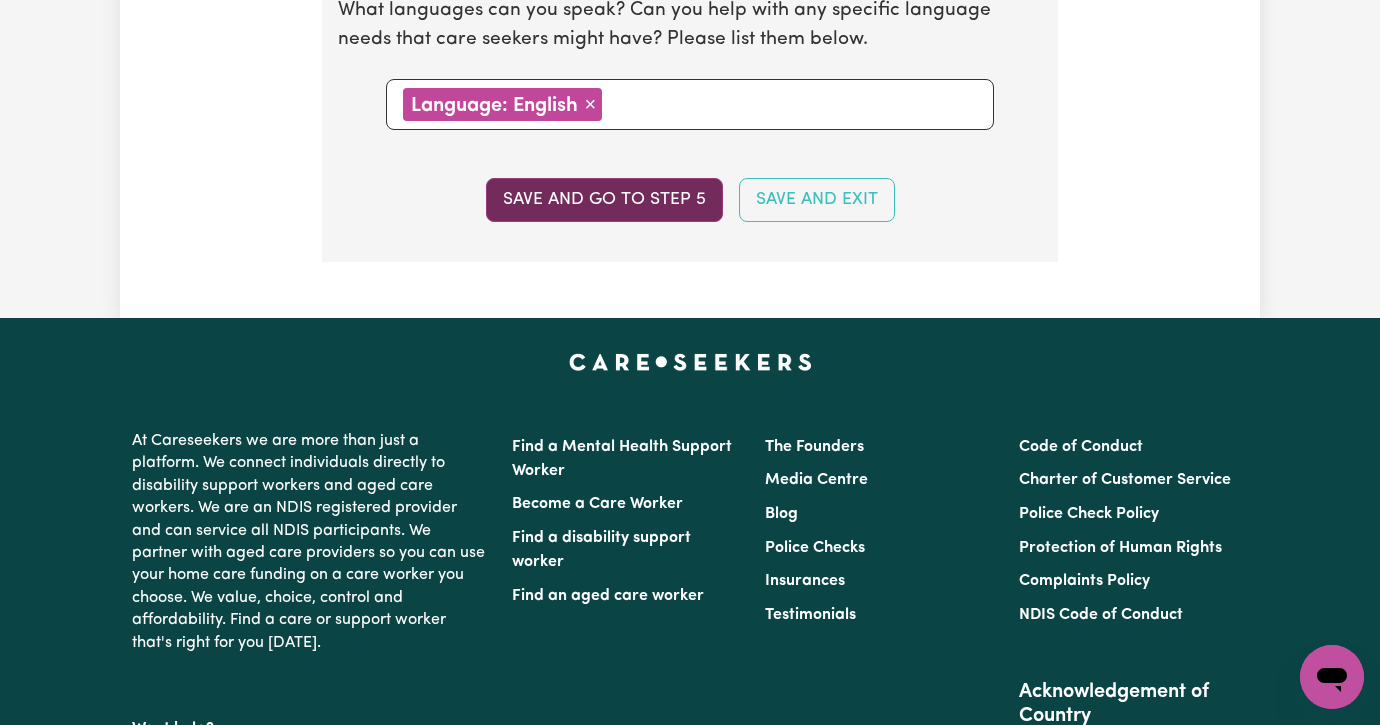 click on "Save and go to step 5" at bounding box center (604, 200) 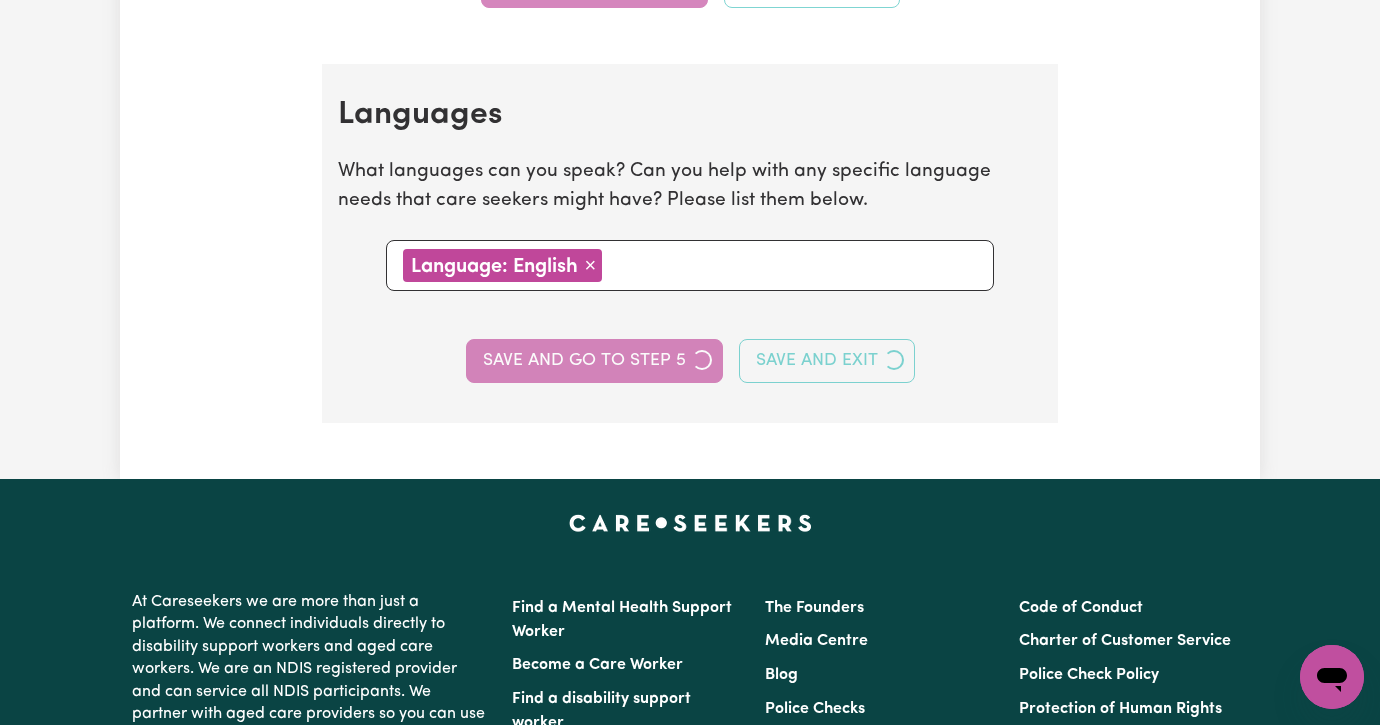 select on "I am providing services privately on my own" 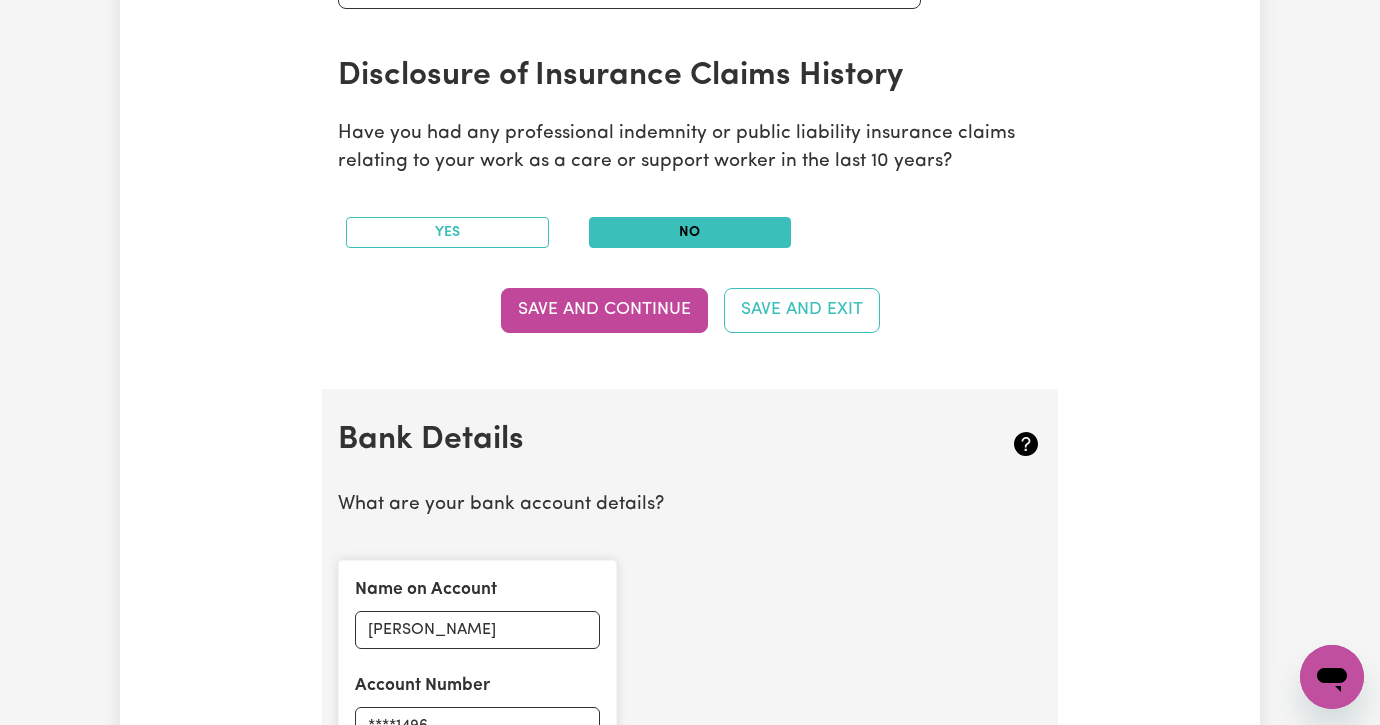 scroll, scrollTop: 1025, scrollLeft: 0, axis: vertical 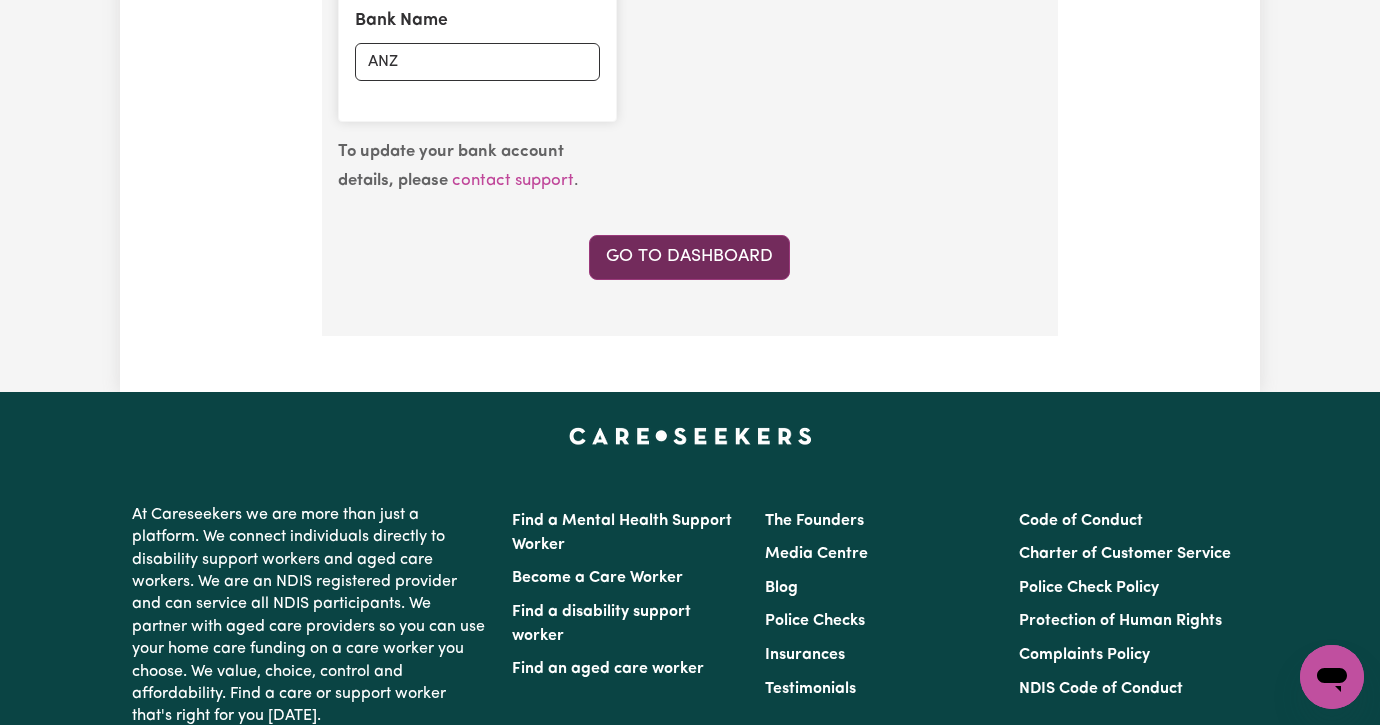 click on "Go to Dashboard" at bounding box center [689, 257] 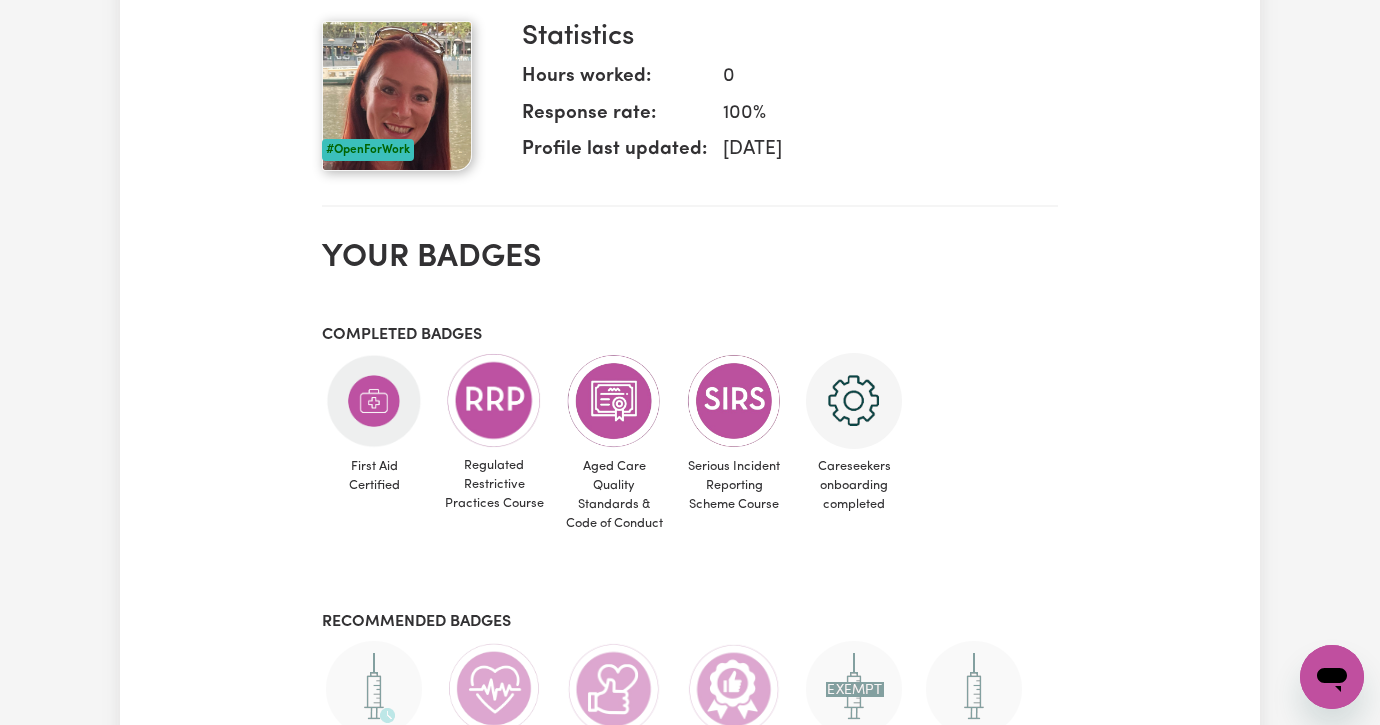 scroll, scrollTop: 690, scrollLeft: 0, axis: vertical 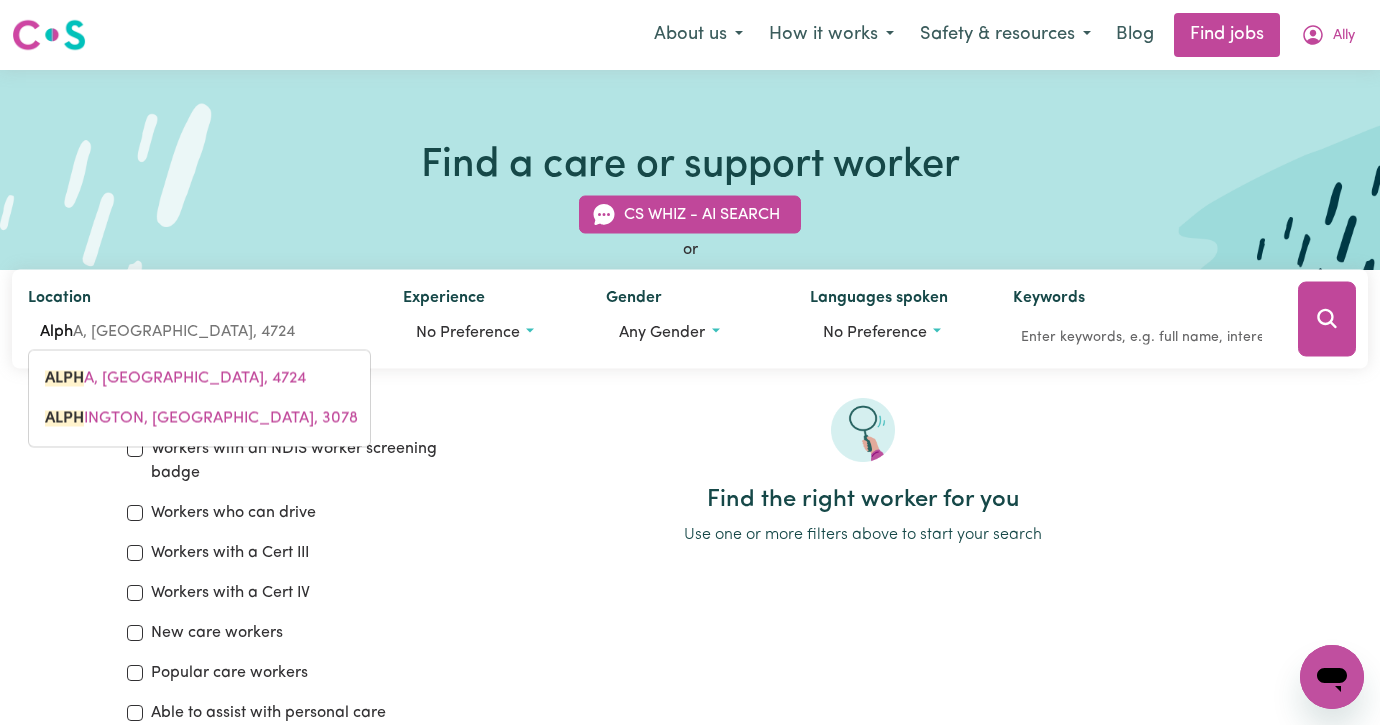 click on "[PERSON_NAME], [GEOGRAPHIC_DATA], 3078" at bounding box center (201, 419) 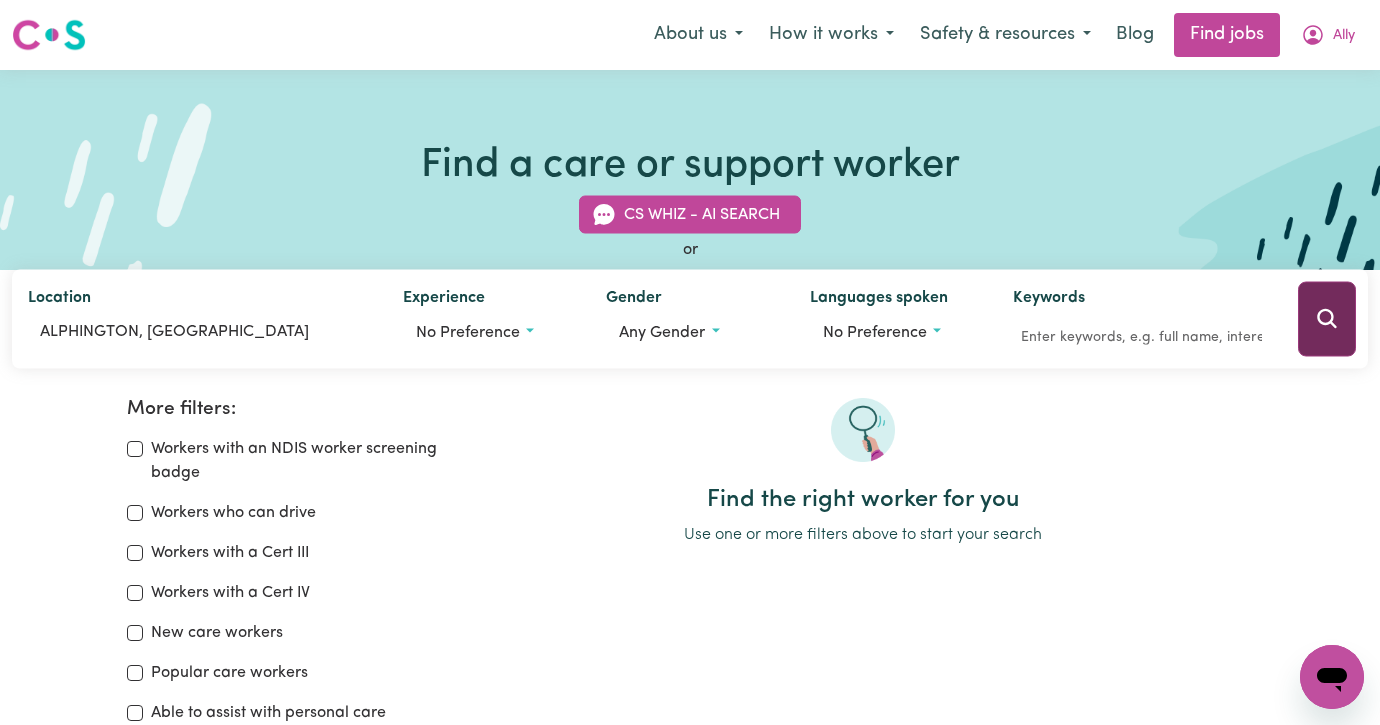 click at bounding box center [1327, 319] 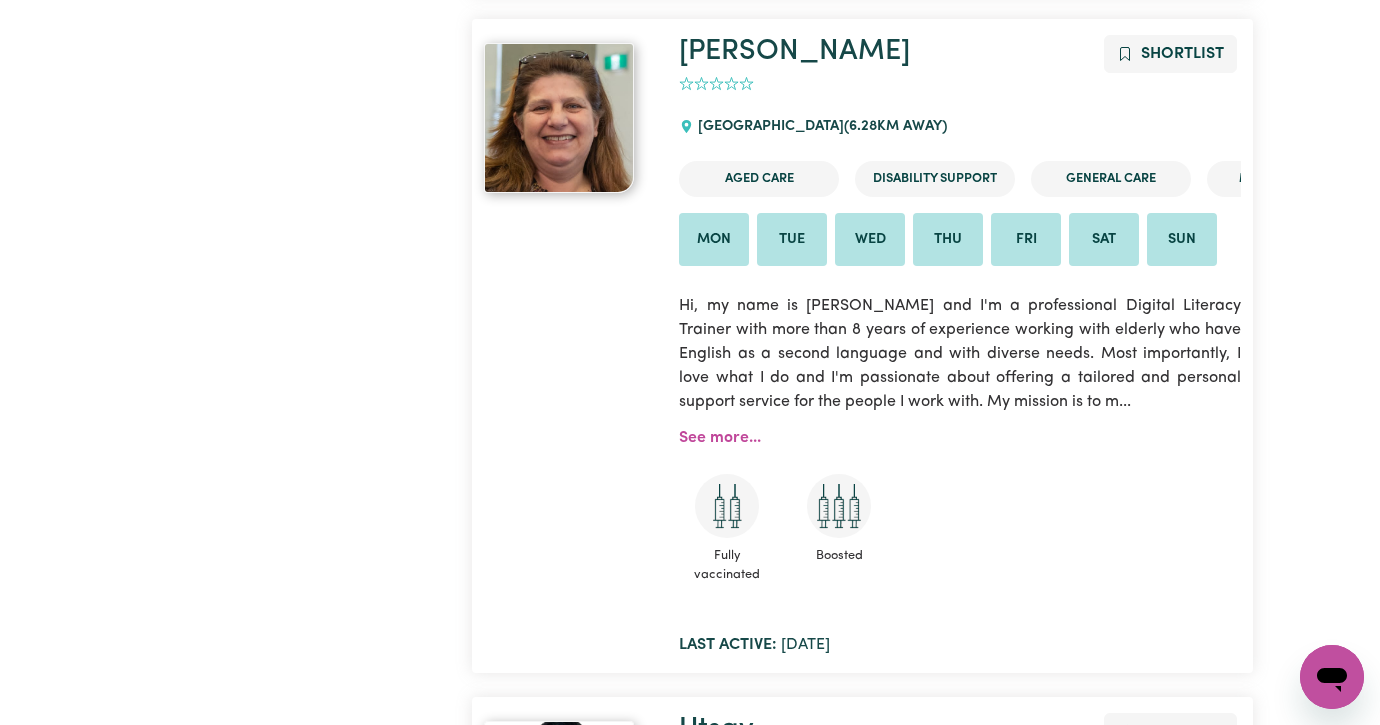 scroll, scrollTop: 9900, scrollLeft: 0, axis: vertical 